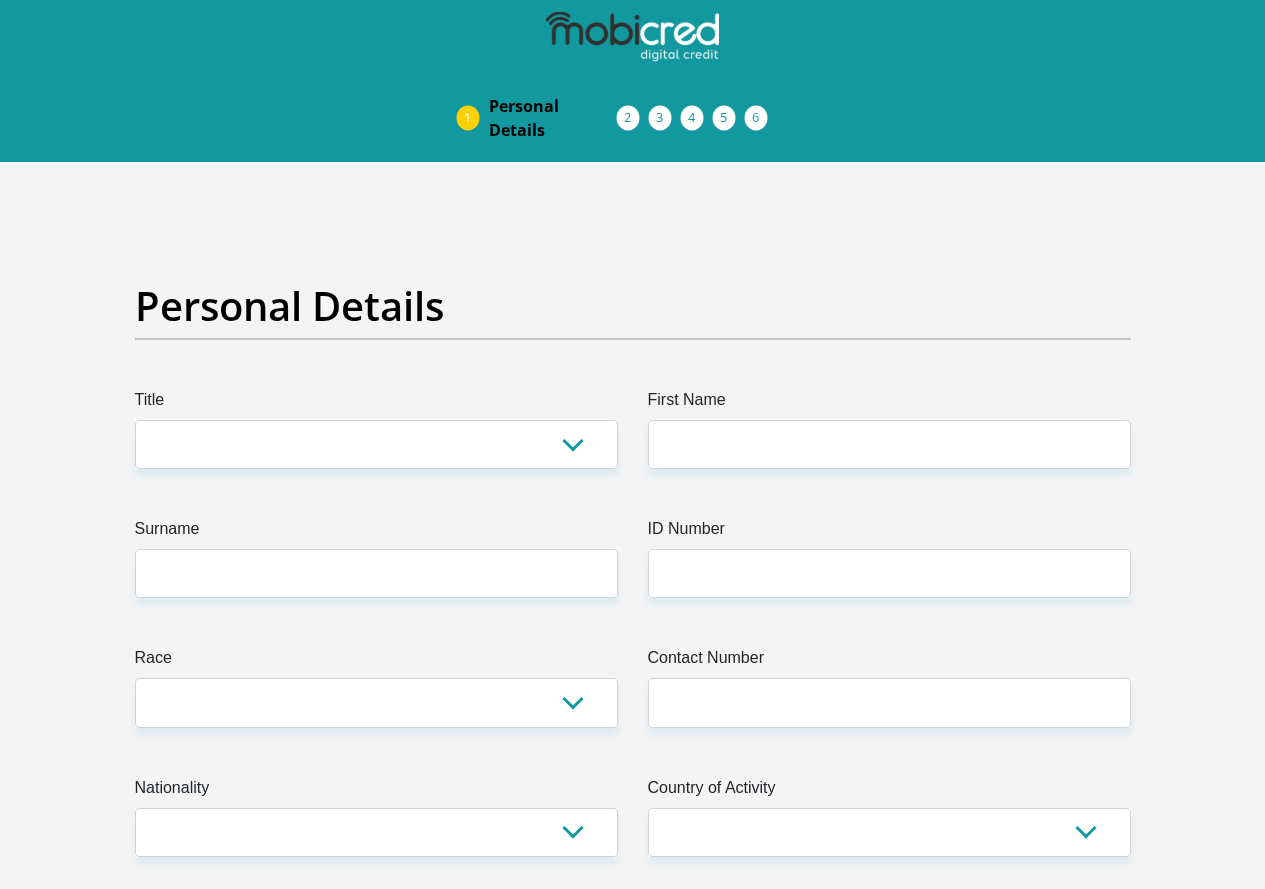 scroll, scrollTop: 0, scrollLeft: 0, axis: both 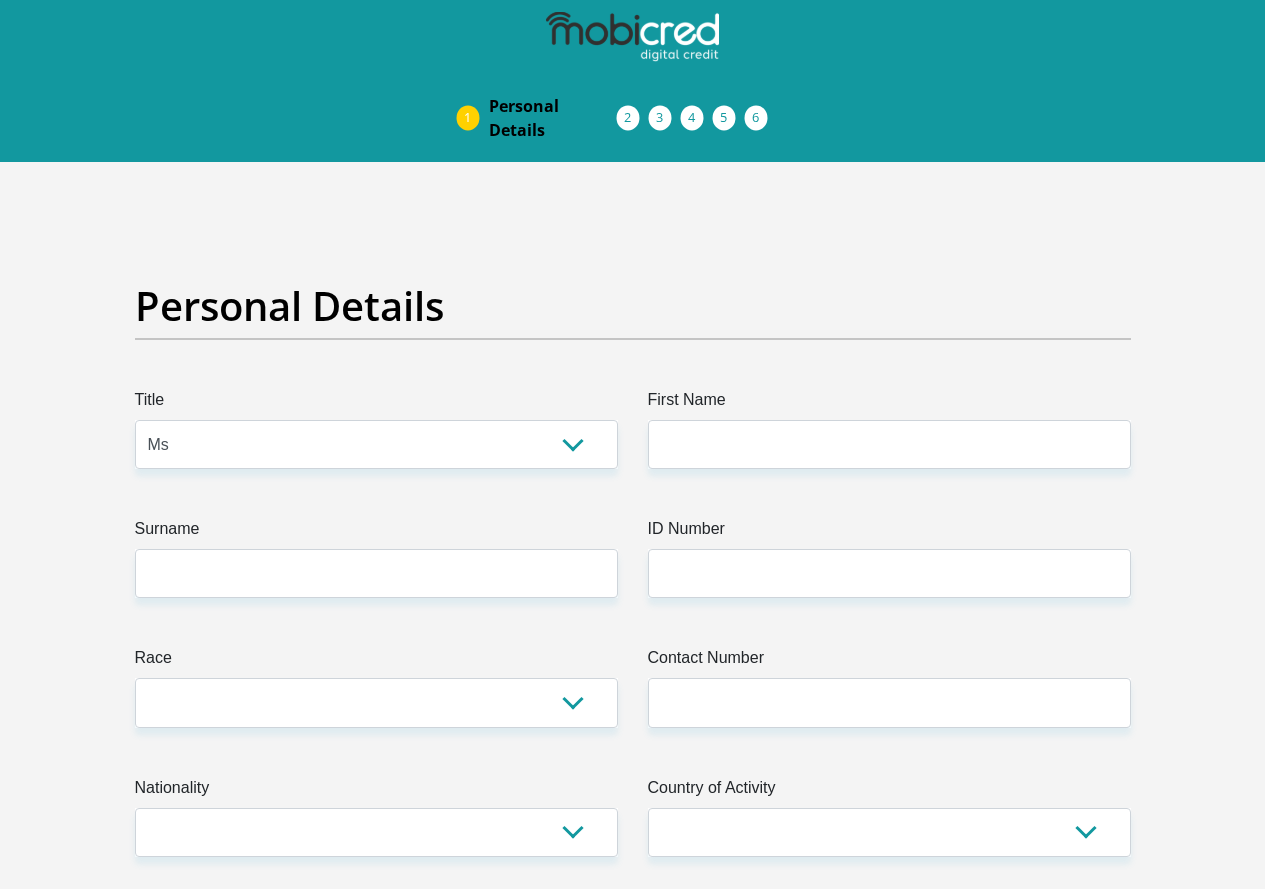 click on "Mr
Ms
Mrs
Dr
Other" at bounding box center (376, 444) 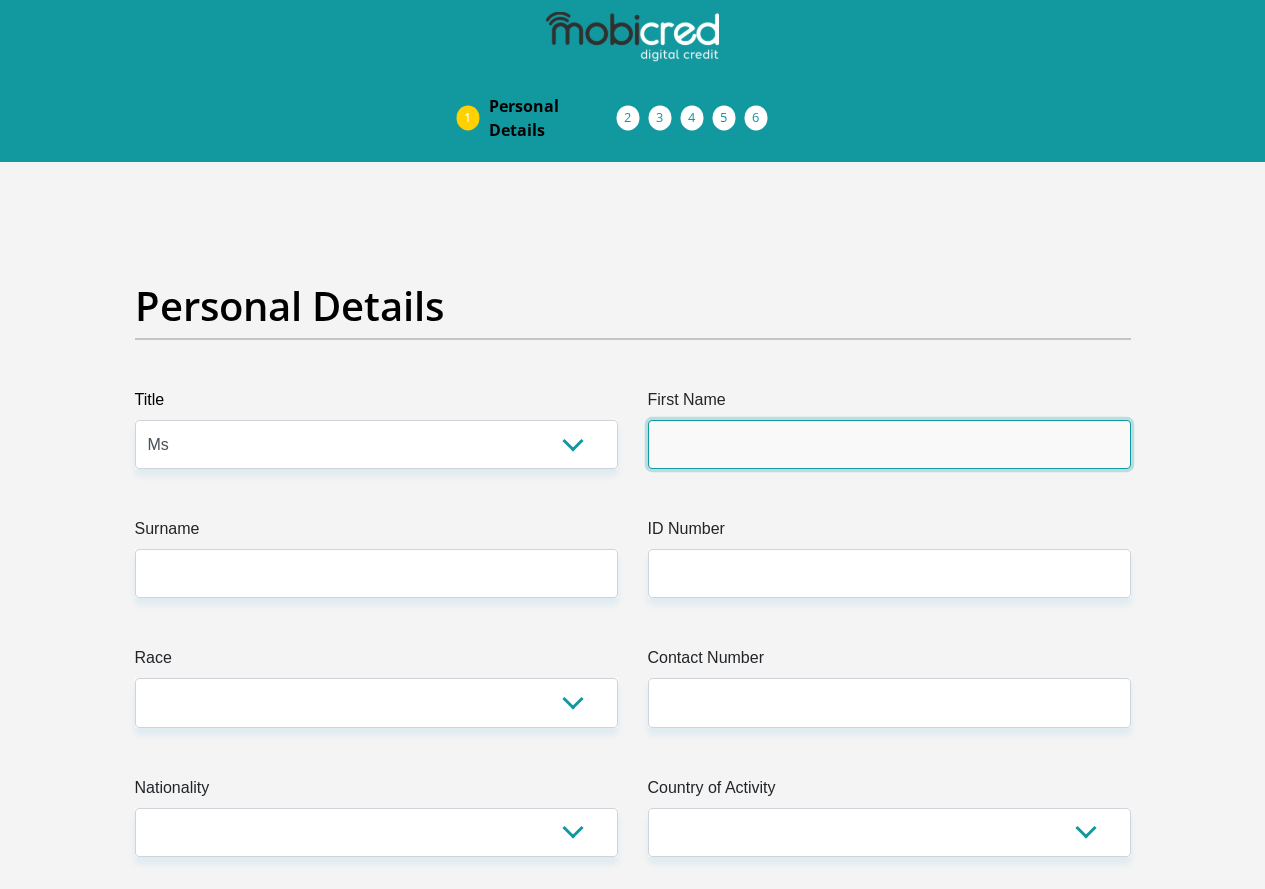 click on "First Name" at bounding box center (889, 444) 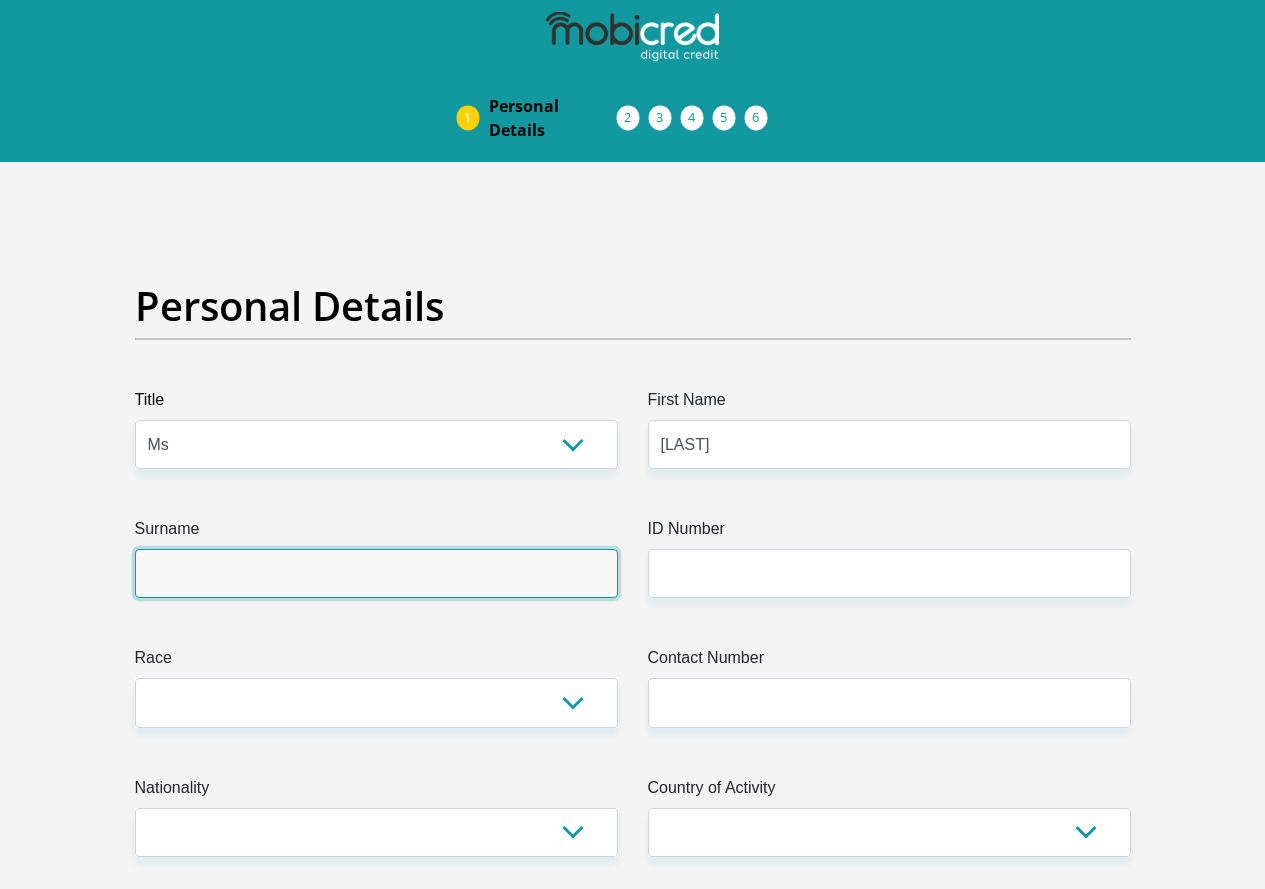 type on "[LAST]" 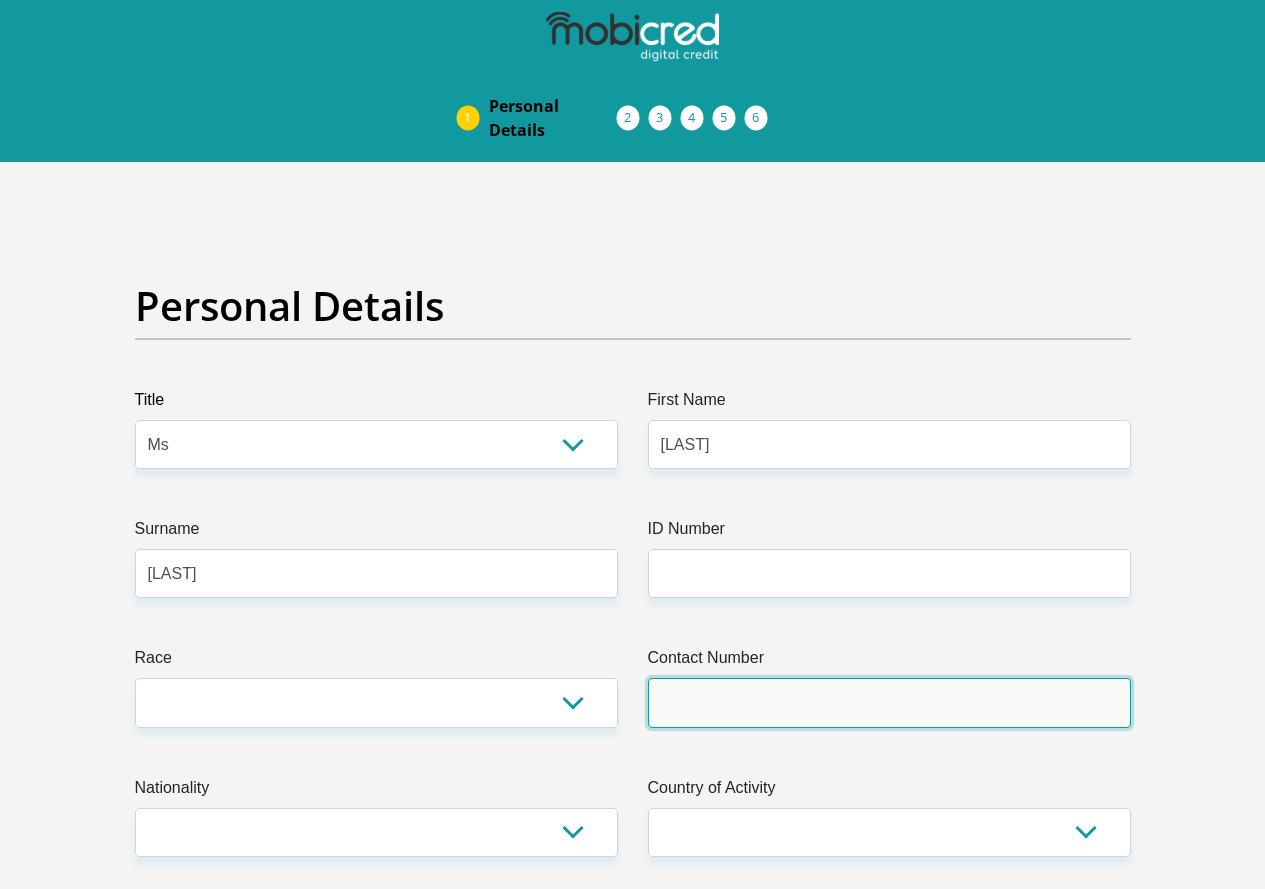 type on "[PHONE]" 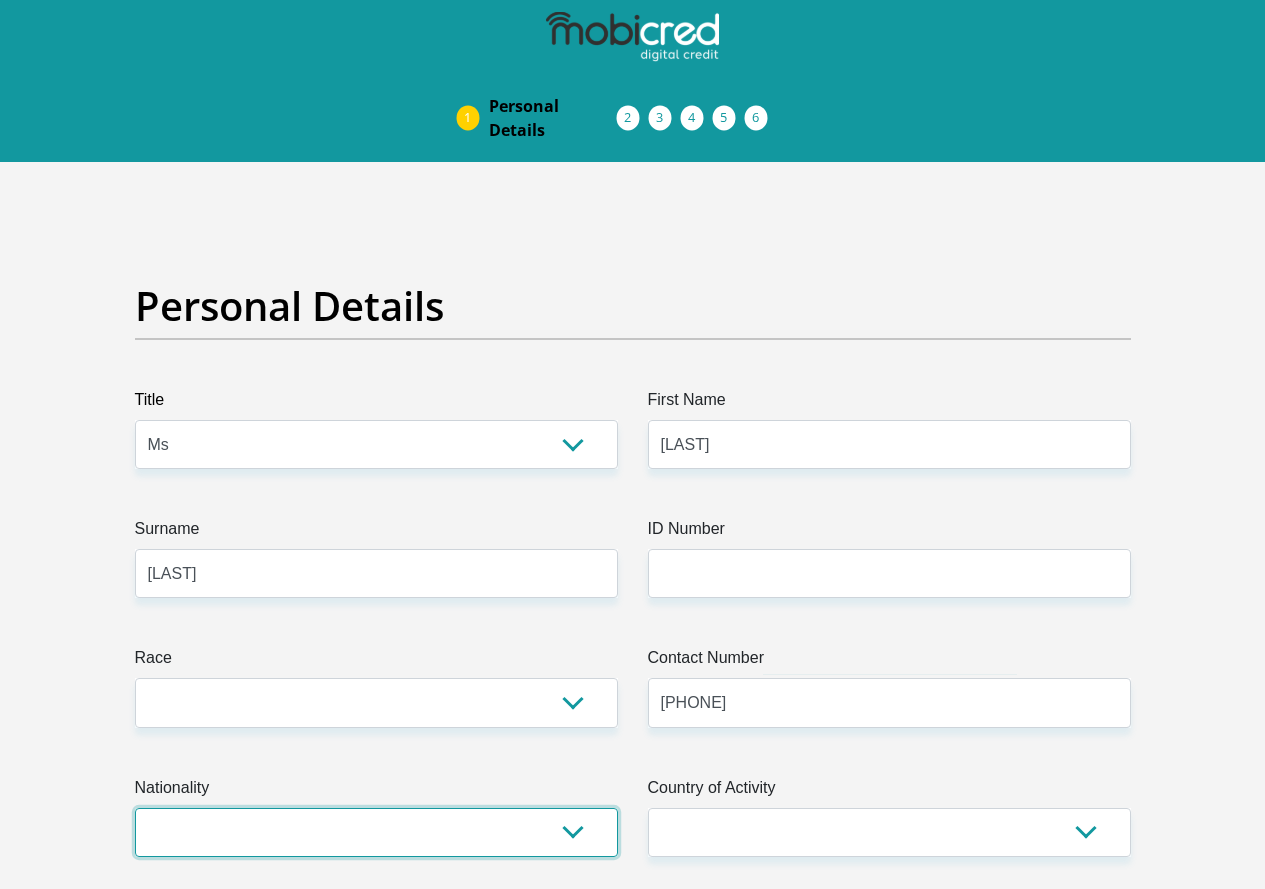 select on "ZAF" 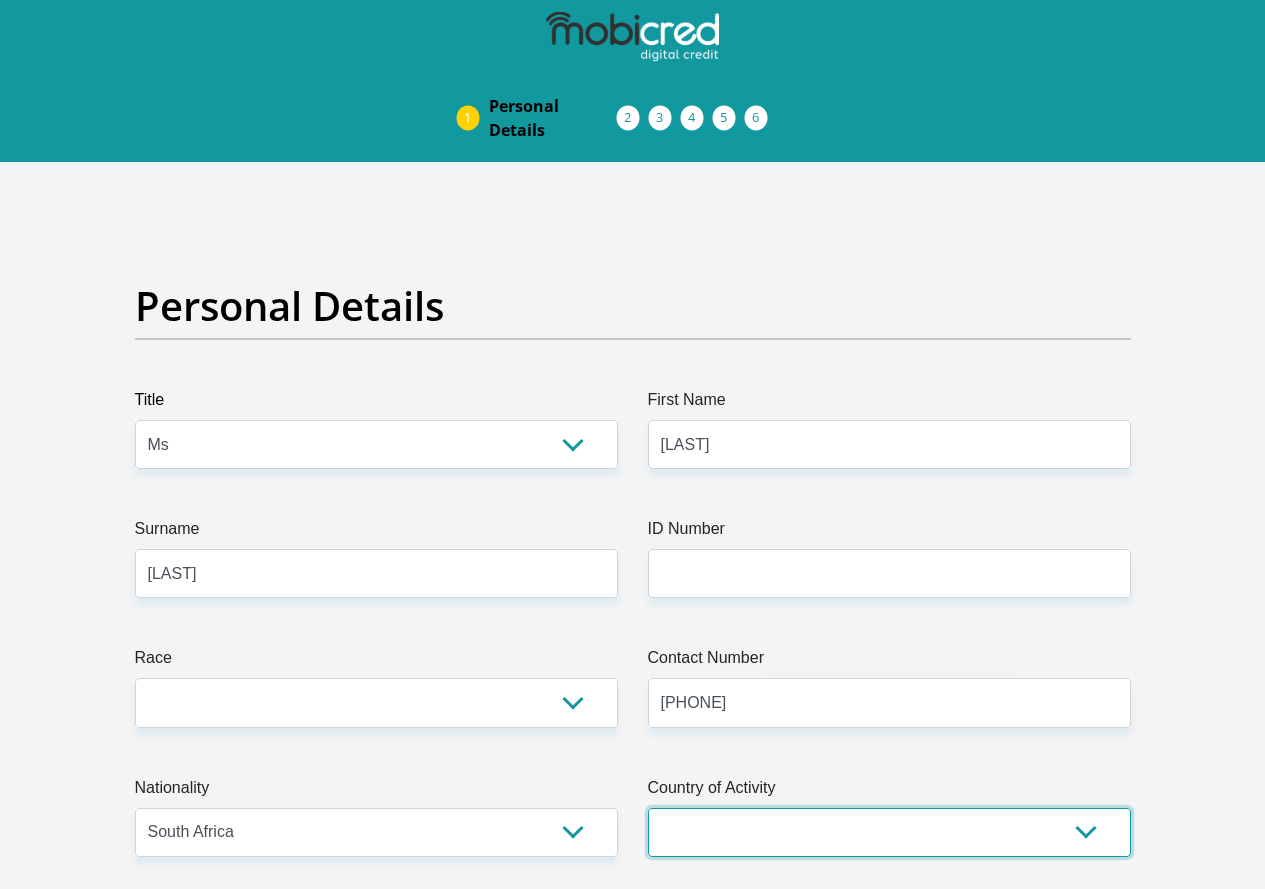 select on "ZAF" 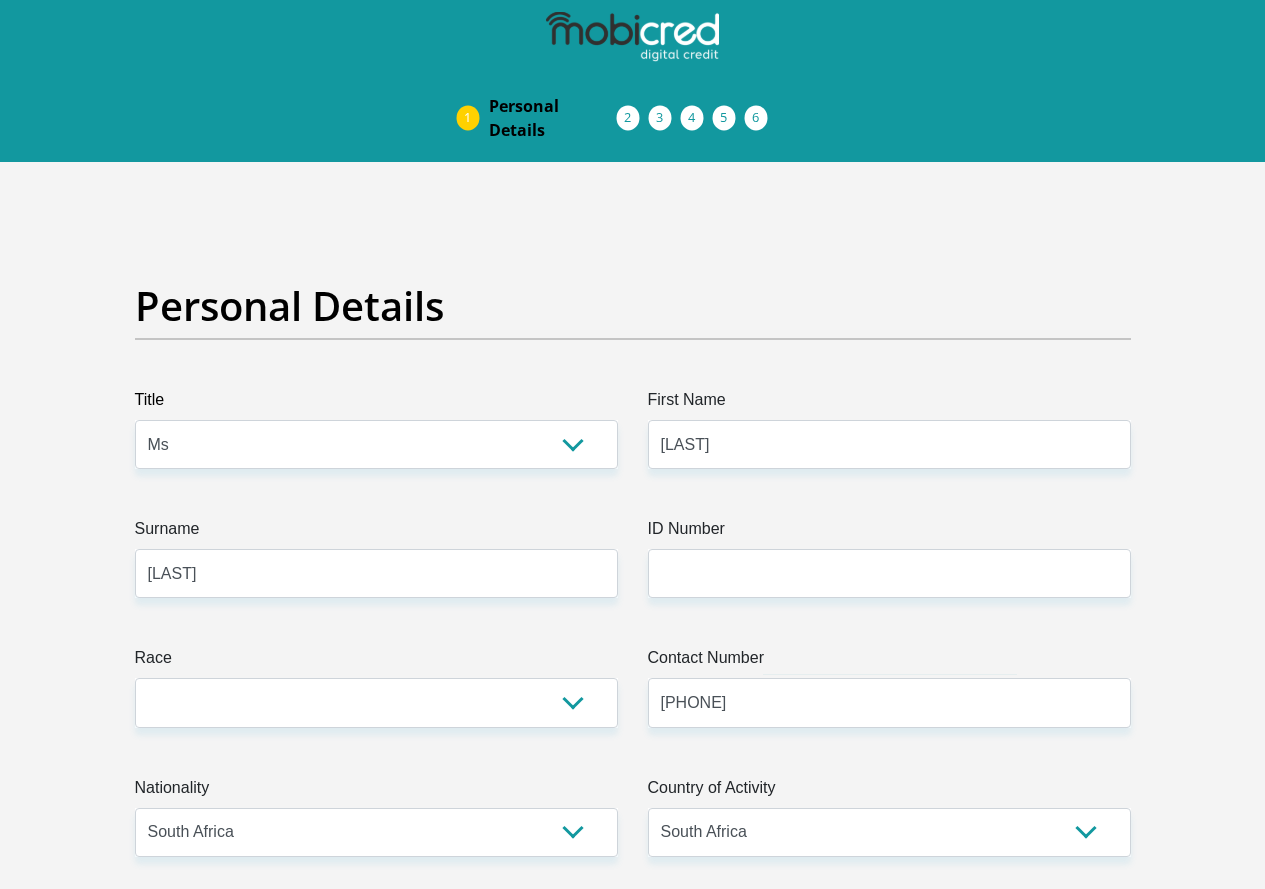 type on "[NUMBER] [STREET]" 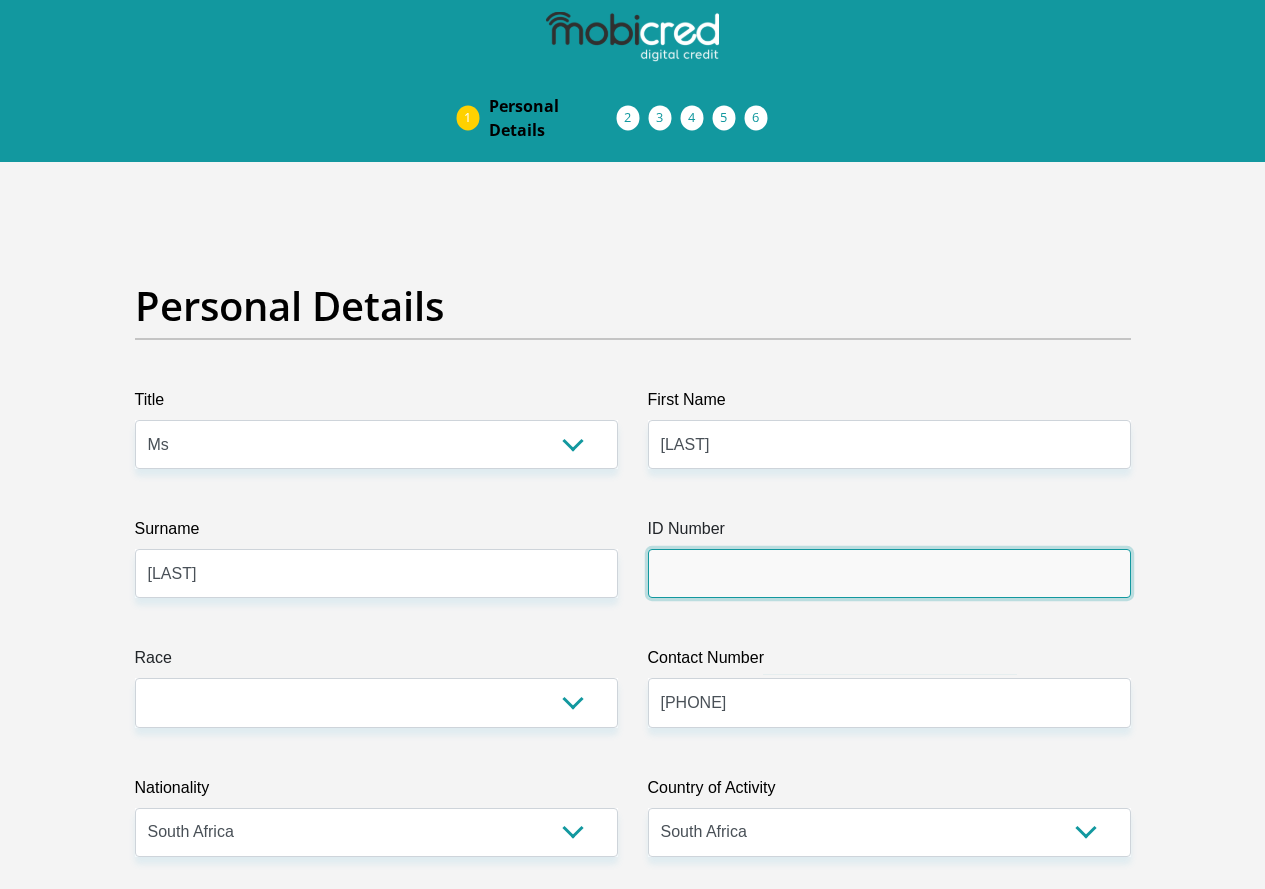 click on "ID Number" at bounding box center (889, 573) 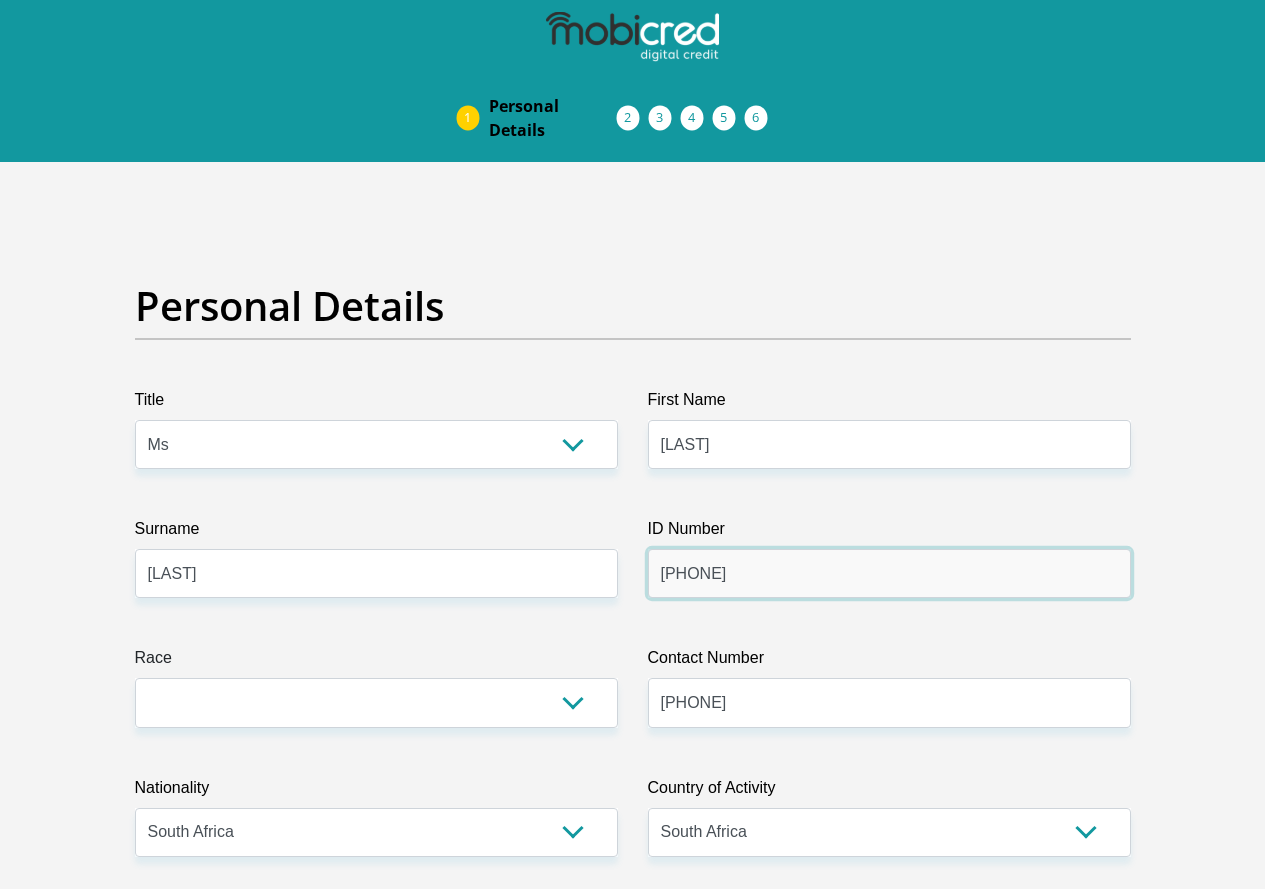 type on "[PHONE]" 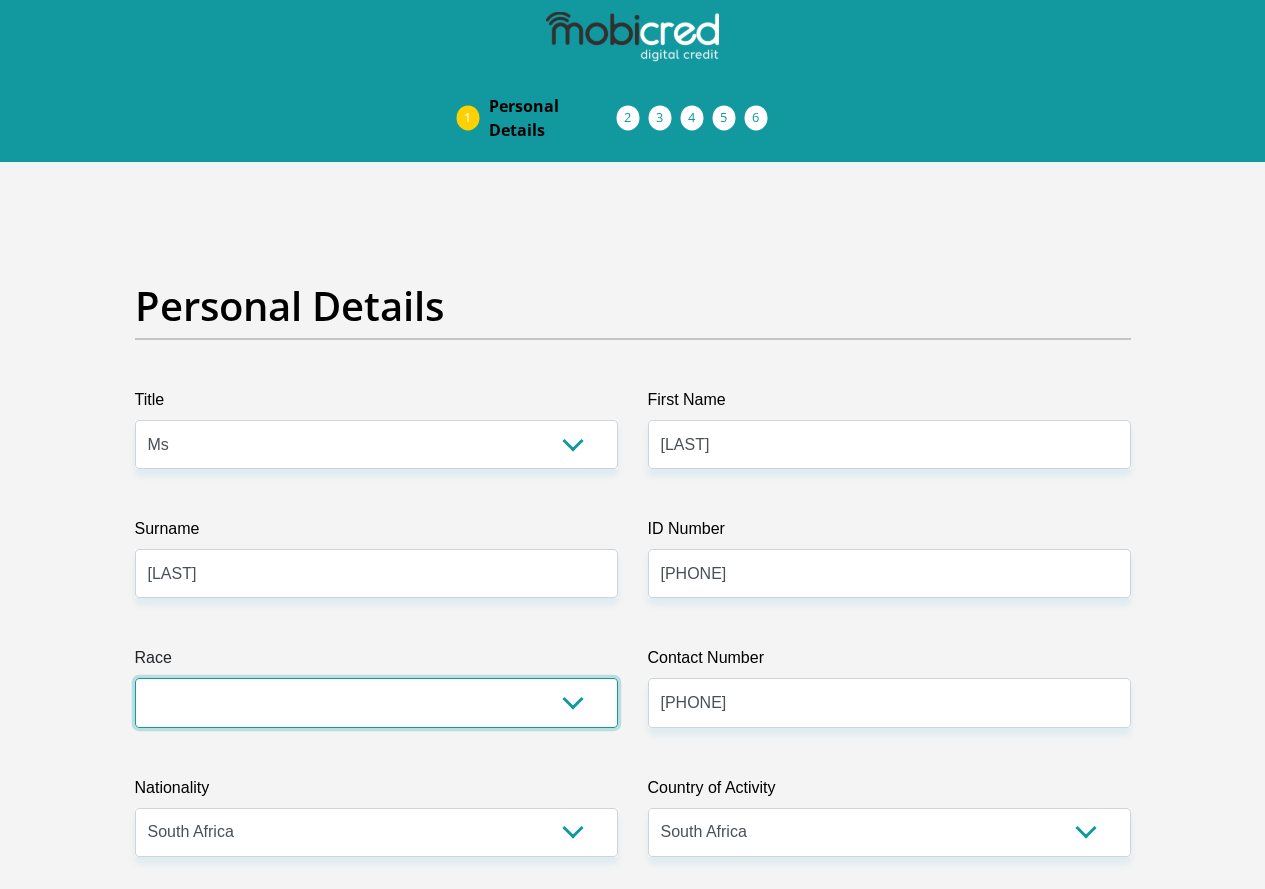 click on "Black
Coloured
Indian
White
Other" at bounding box center [376, 702] 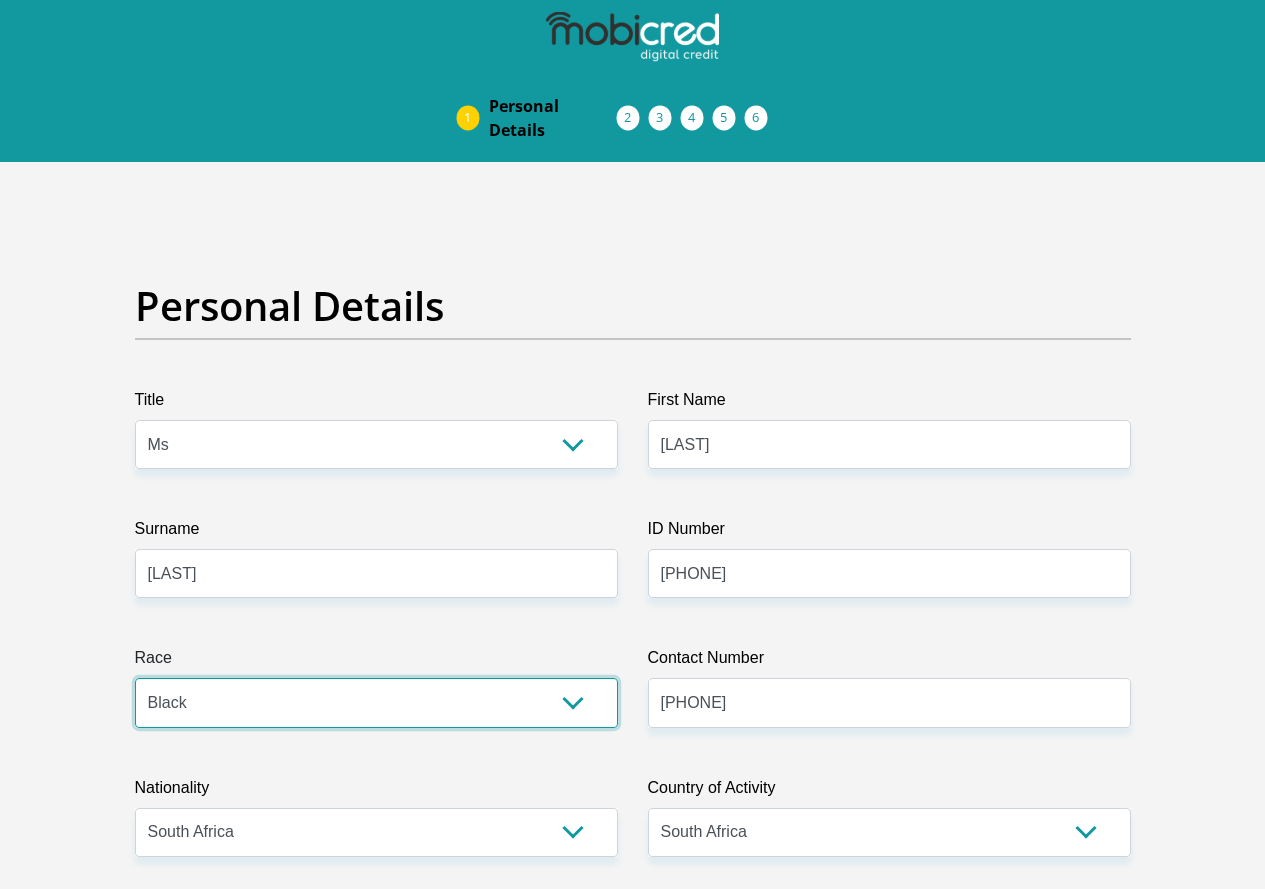 click on "Black
Coloured
Indian
White
Other" at bounding box center [376, 702] 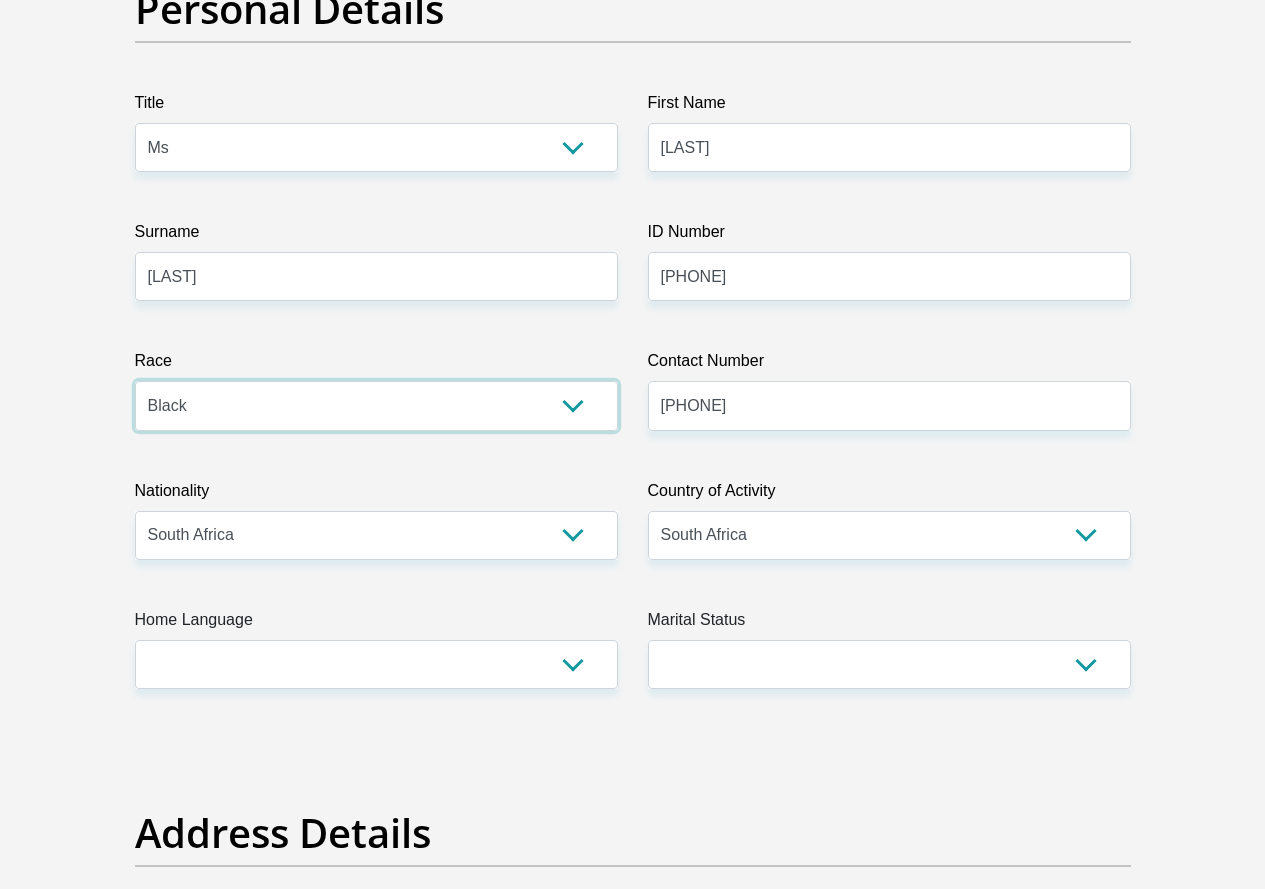 scroll, scrollTop: 299, scrollLeft: 0, axis: vertical 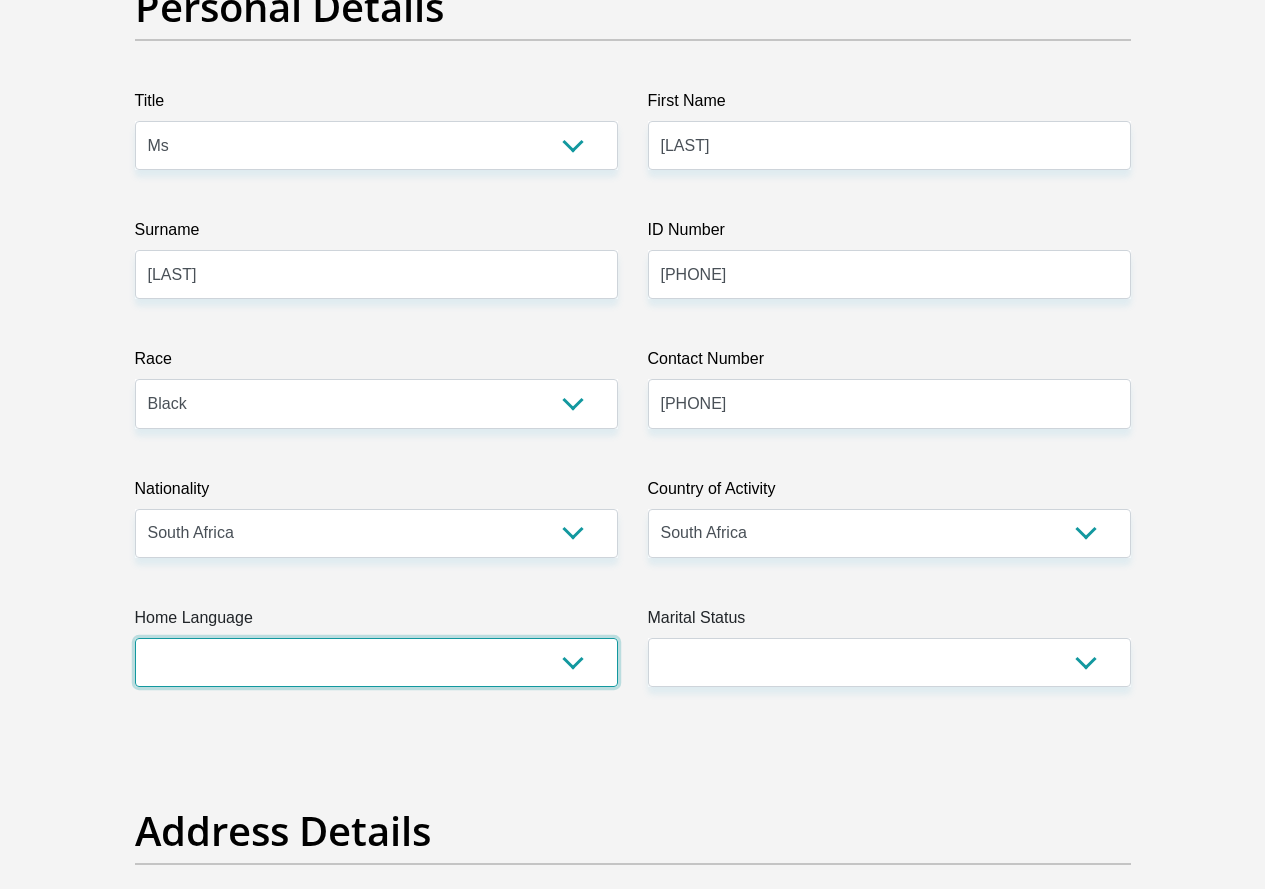 click on "Afrikaans
English
Sepedi
South Ndebele
Southern Sotho
Swati
Tsonga
Tswana
Venda
Xhosa
Zulu
Other" at bounding box center (376, 662) 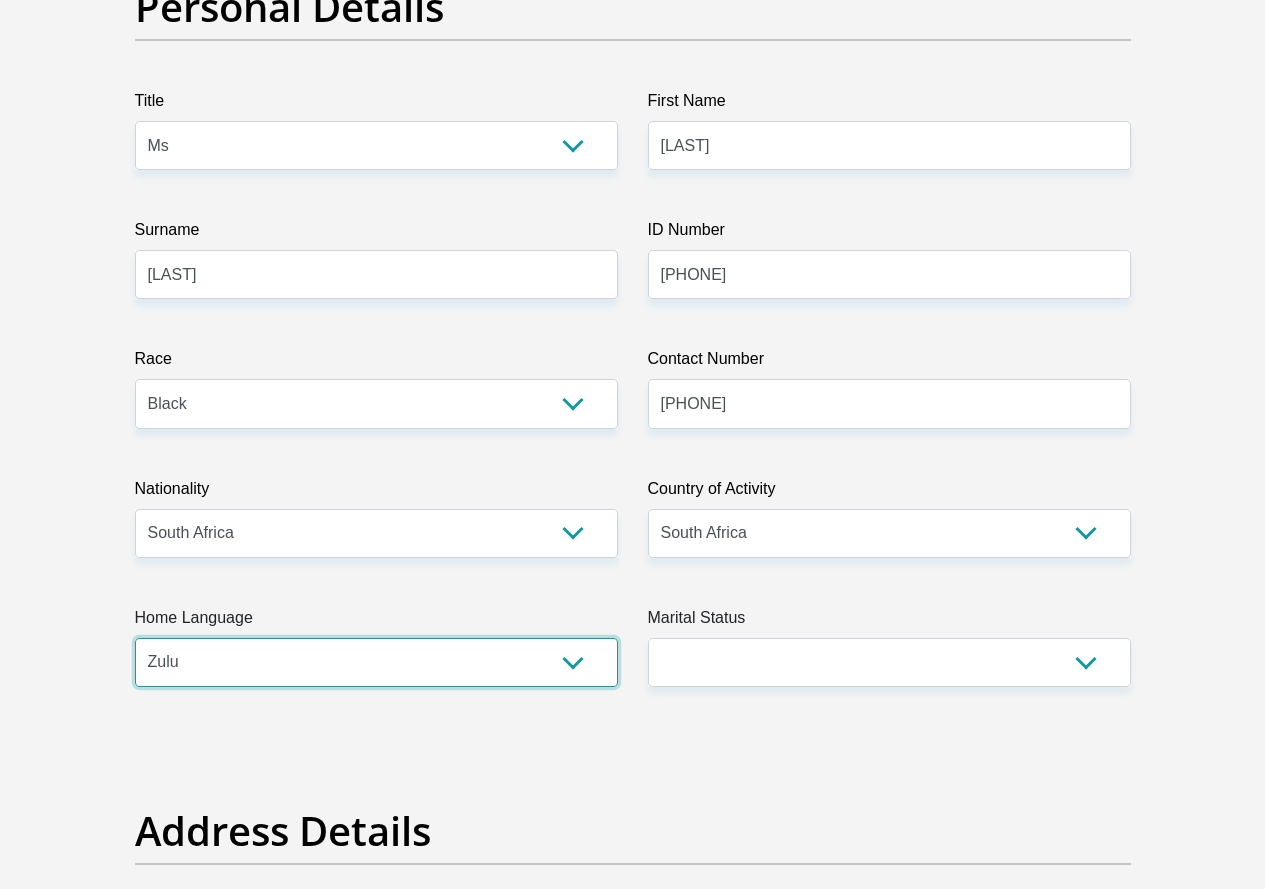 click on "Afrikaans
English
Sepedi
South Ndebele
Southern Sotho
Swati
Tsonga
Tswana
Venda
Xhosa
Zulu
Other" at bounding box center [376, 662] 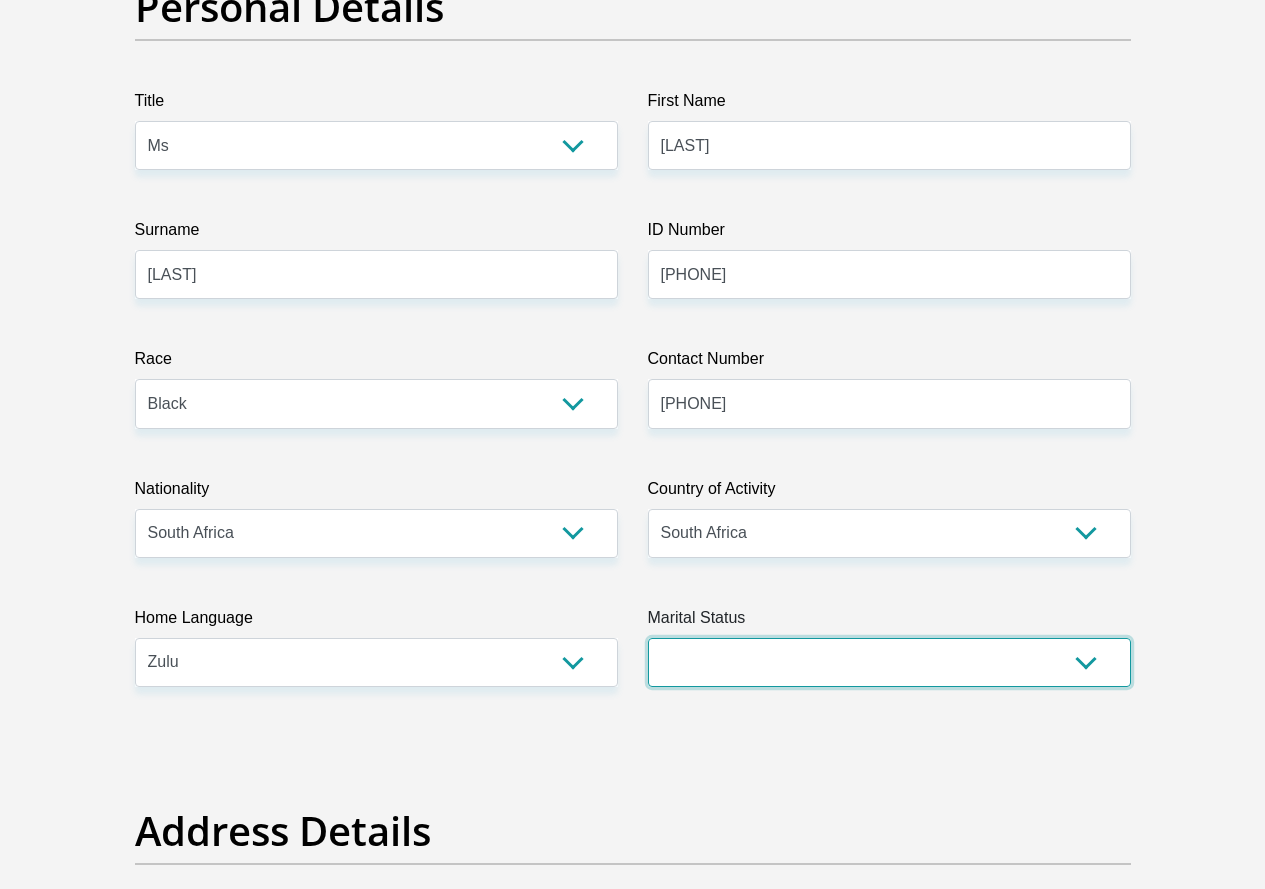 click on "Married ANC
Single
Divorced
Widowed
Married COP or Customary Law" at bounding box center (889, 662) 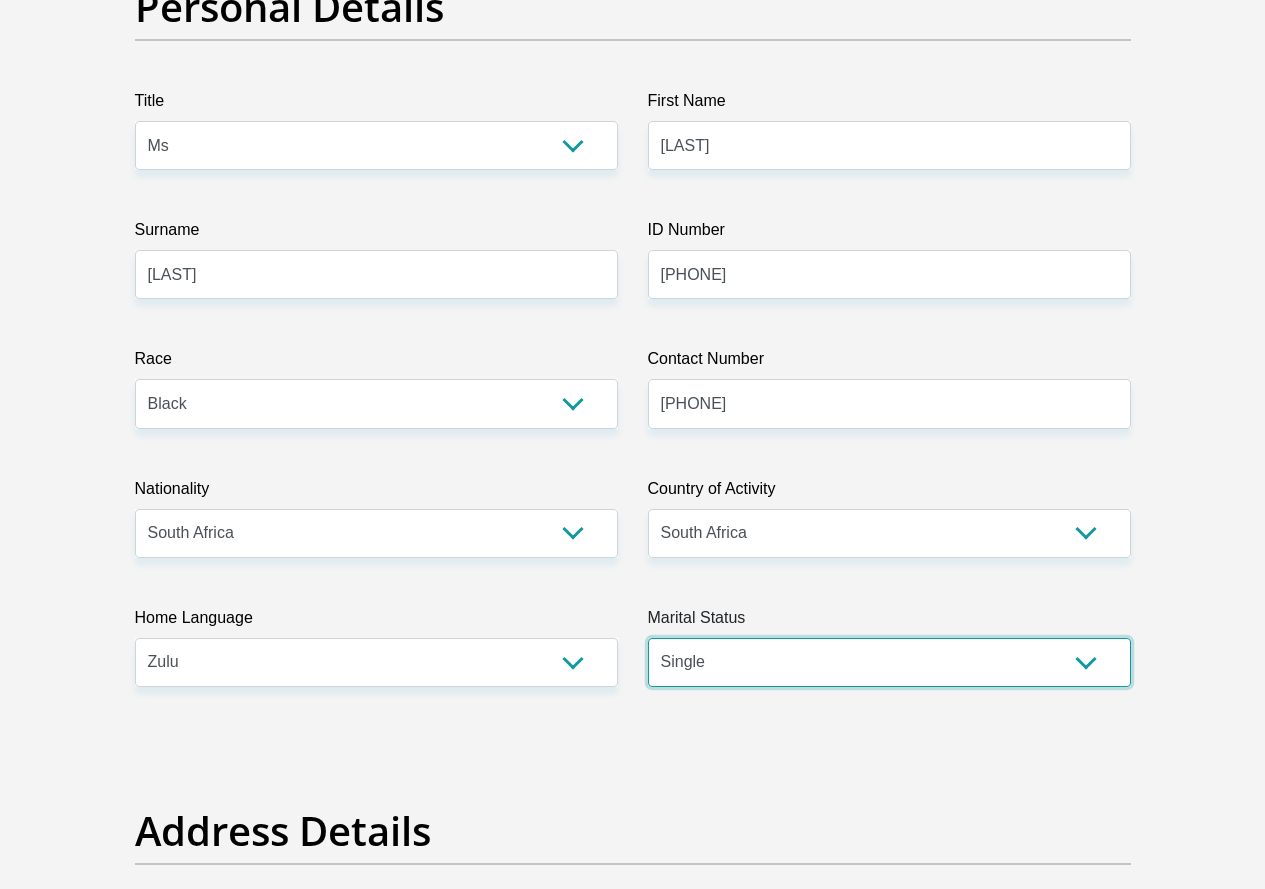 click on "Married ANC
Single
Divorced
Widowed
Married COP or Customary Law" at bounding box center (889, 662) 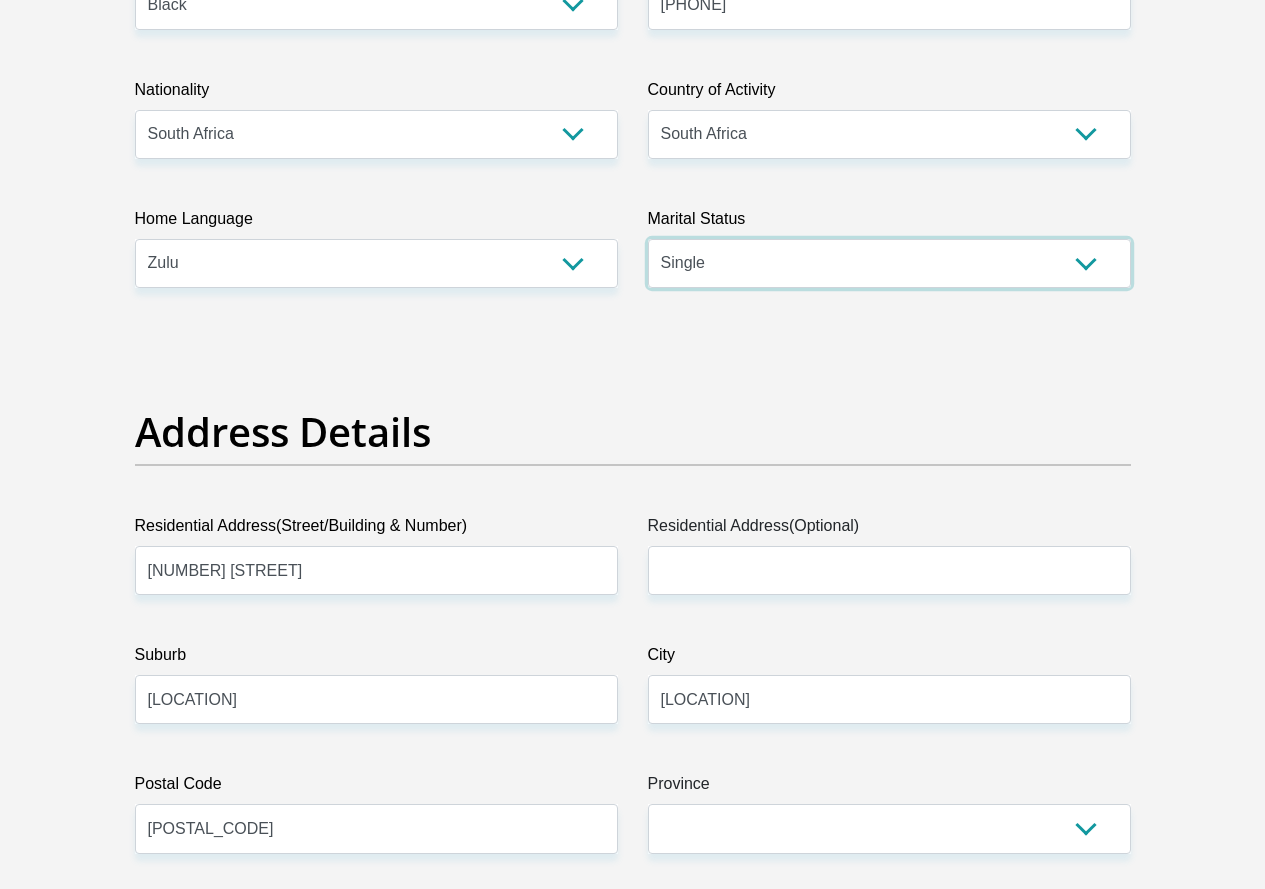 scroll, scrollTop: 699, scrollLeft: 0, axis: vertical 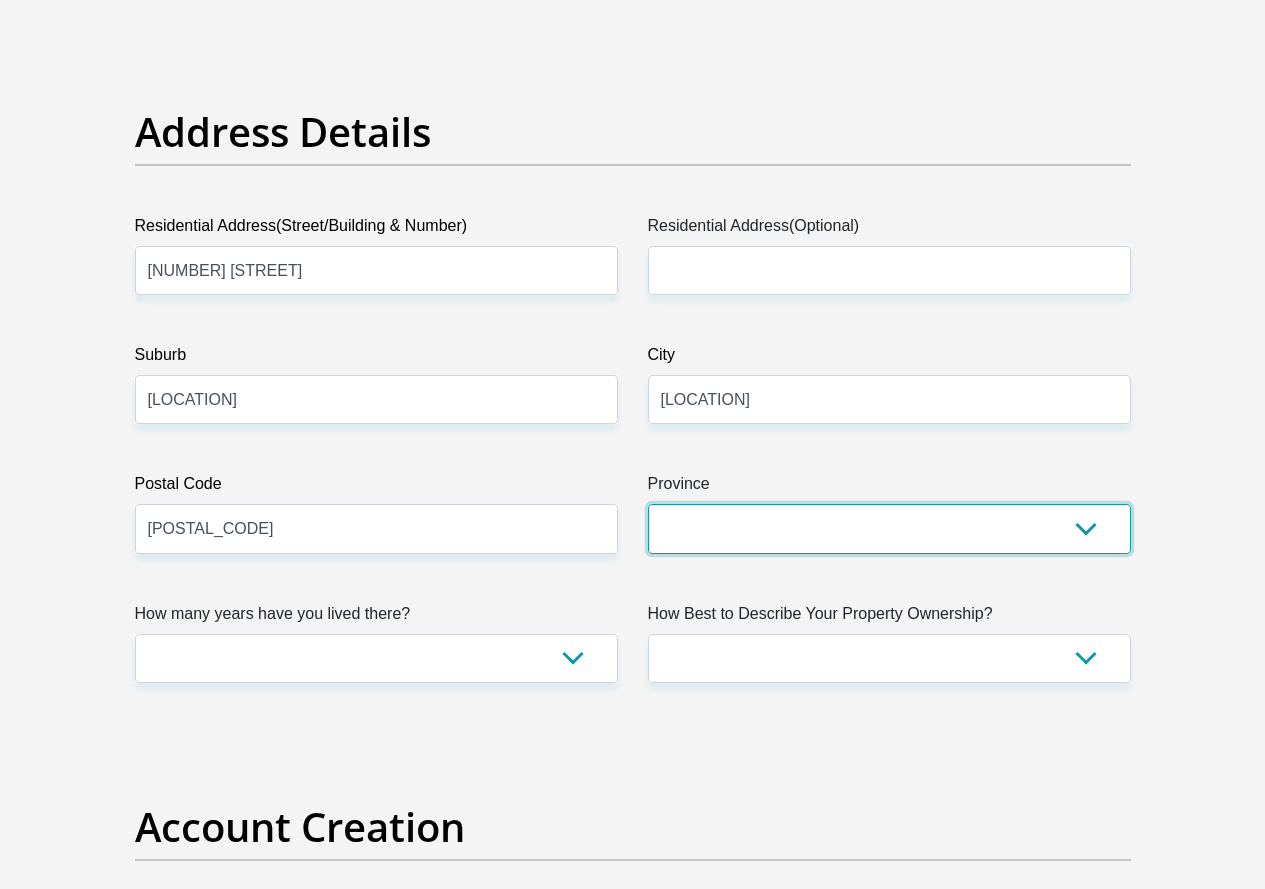 click on "Eastern Cape
Free State
Gauteng
KwaZulu-Natal
Limpopo
Mpumalanga
Northern Cape
North West
Western Cape" at bounding box center [889, 528] 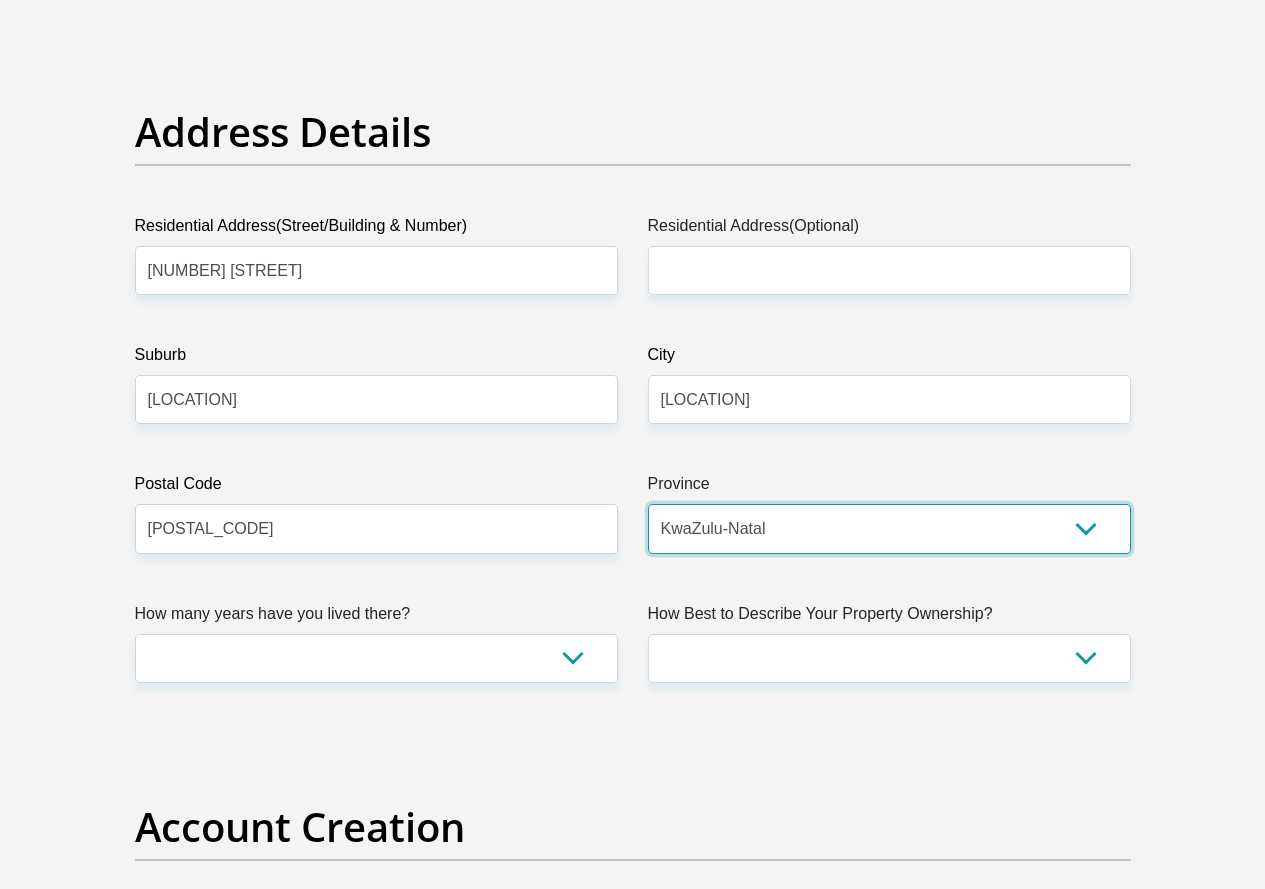 click on "Eastern Cape
Free State
Gauteng
KwaZulu-Natal
Limpopo
Mpumalanga
Northern Cape
North West
Western Cape" at bounding box center [889, 528] 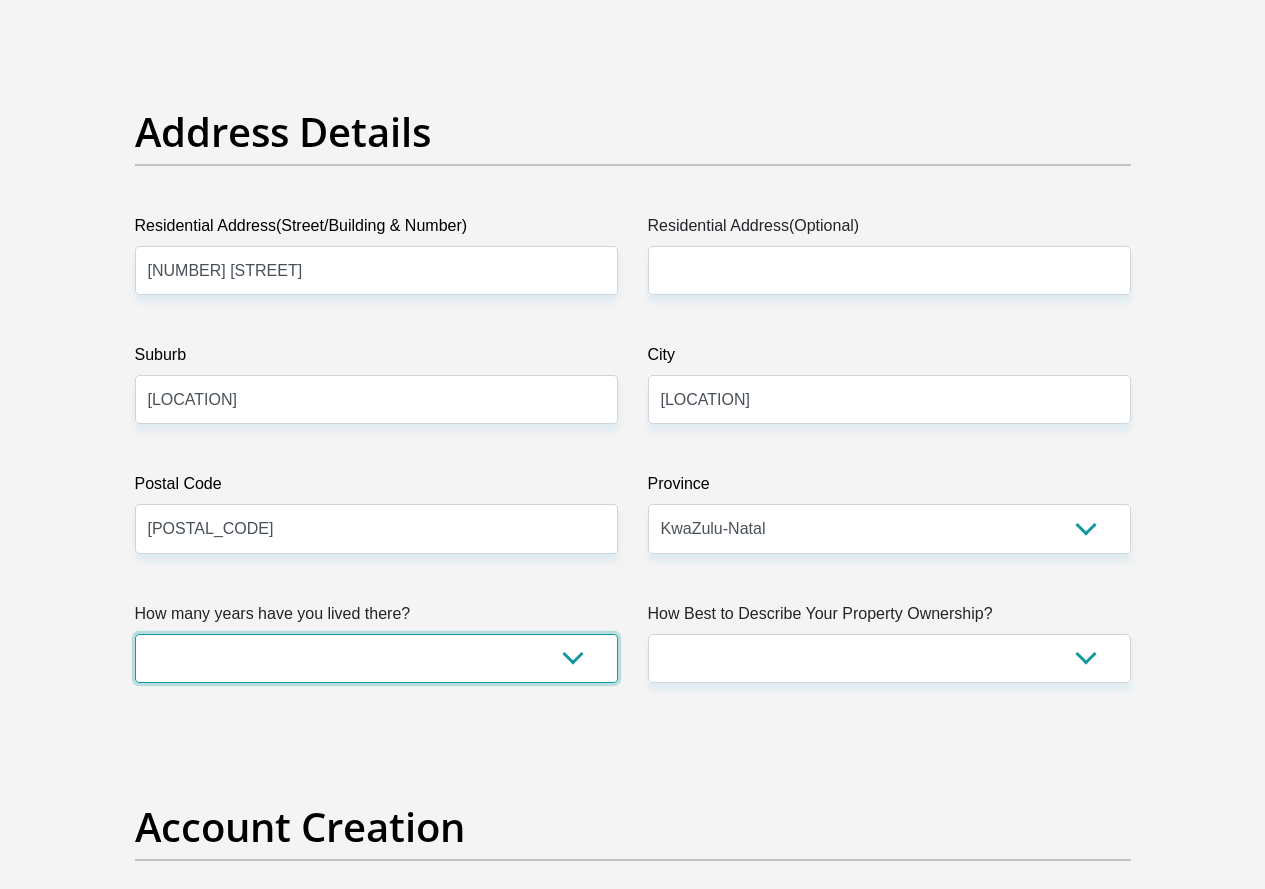 click on "less than 1 year
1-3 years
3-5 years
5+ years" at bounding box center (376, 658) 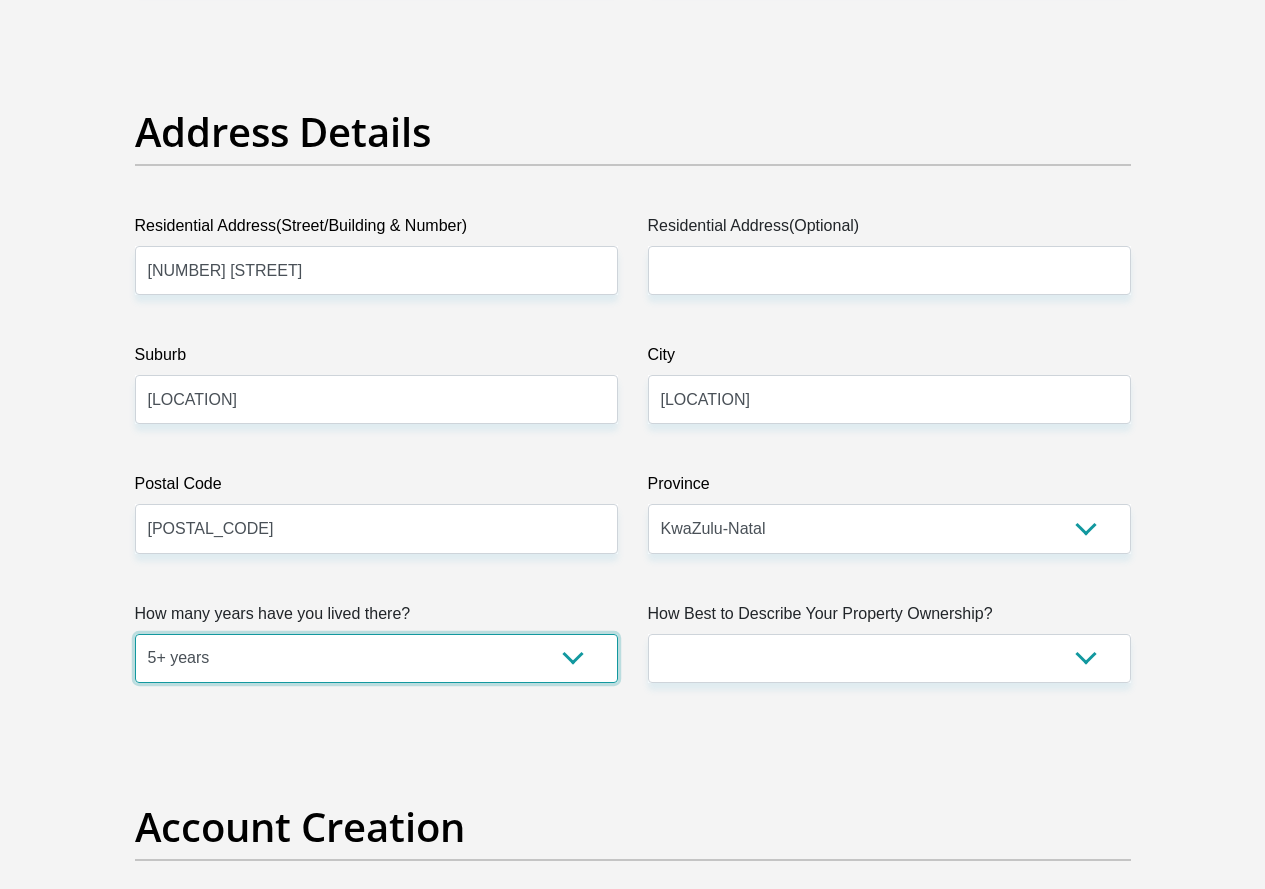 click on "less than 1 year
1-3 years
3-5 years
5+ years" at bounding box center (376, 658) 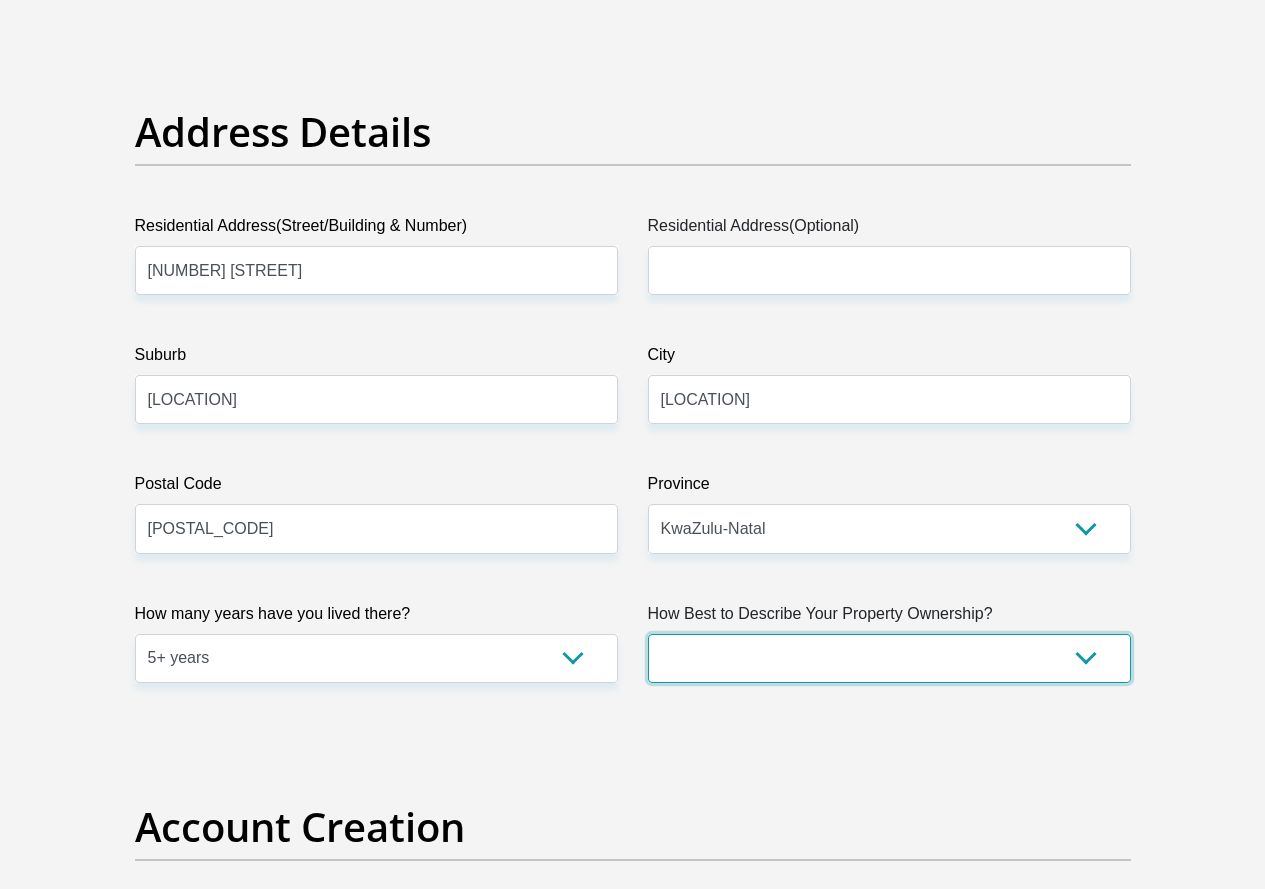 click on "Owned
Rented
Family Owned
Company Dwelling" at bounding box center [889, 658] 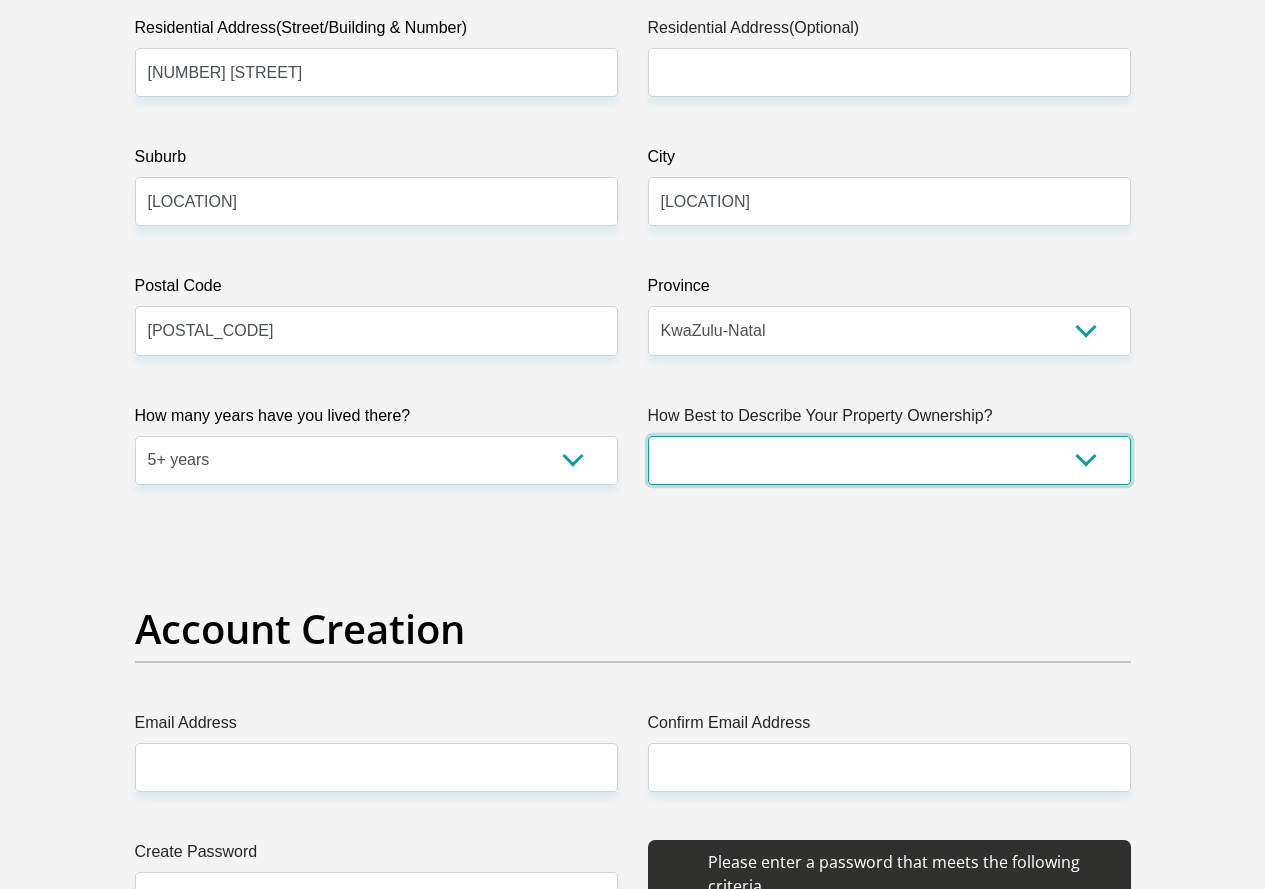 click on "Owned
Rented
Family Owned
Company Dwelling" at bounding box center (889, 460) 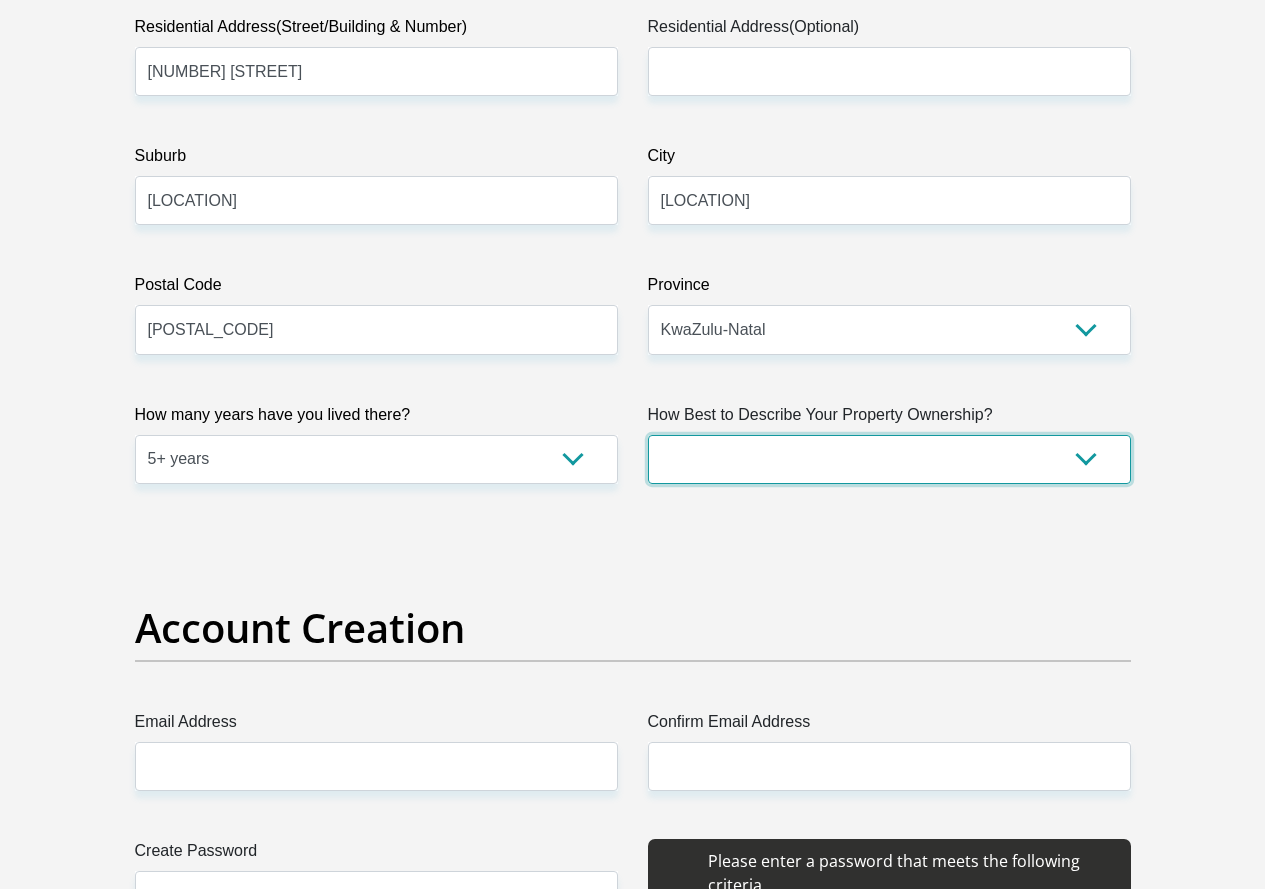 scroll, scrollTop: 1198, scrollLeft: 0, axis: vertical 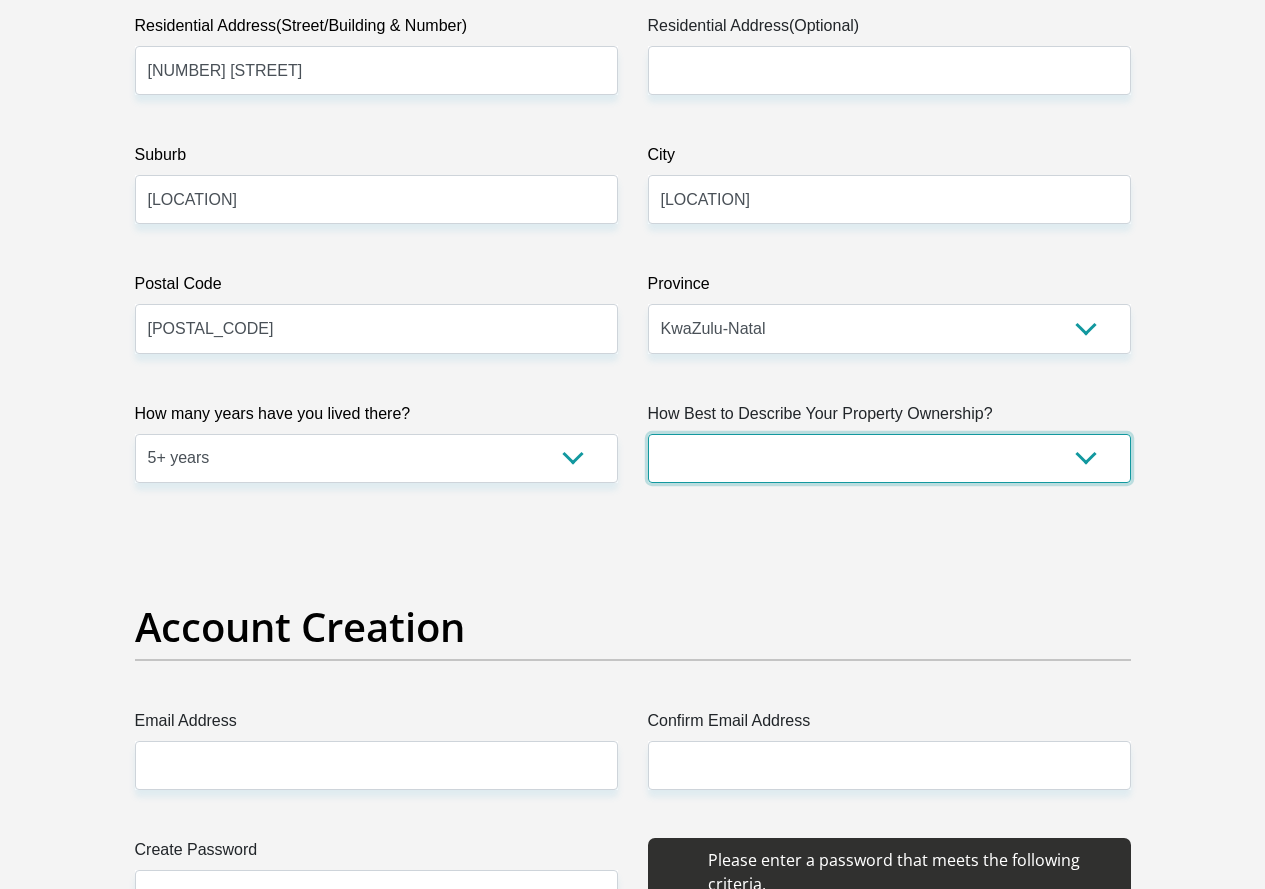 click on "Owned
Rented
Family Owned
Company Dwelling" at bounding box center (889, 458) 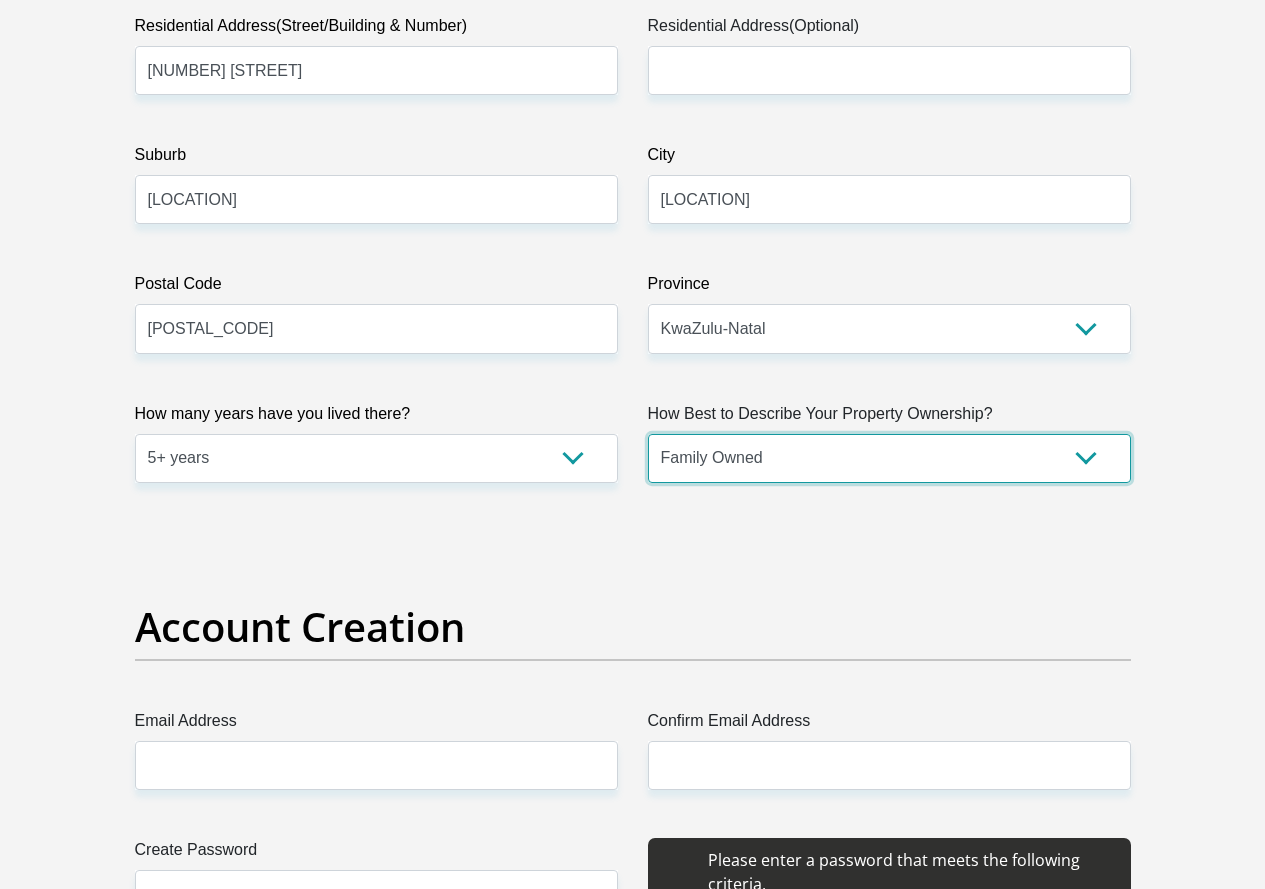 click on "Owned
Rented
Family Owned
Company Dwelling" at bounding box center (889, 458) 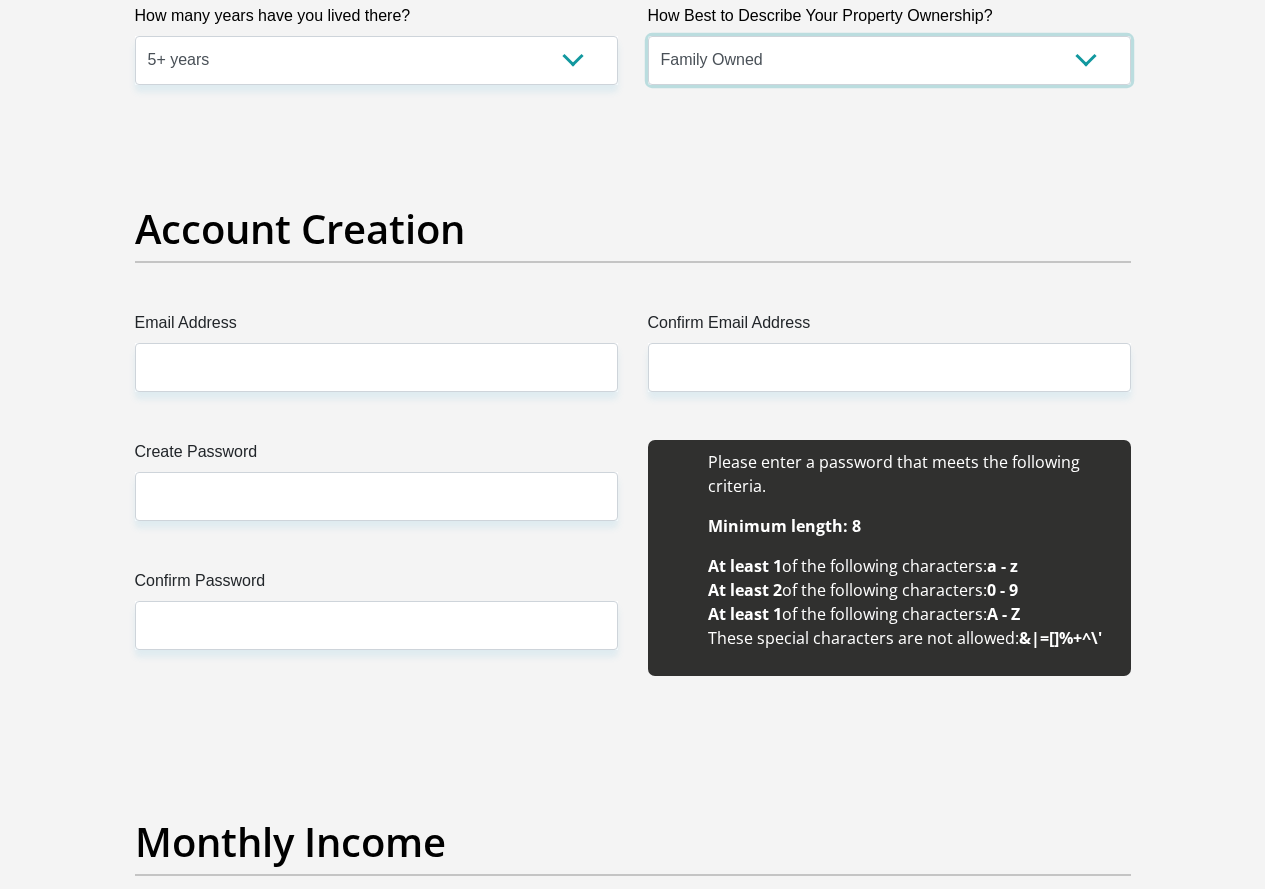 scroll, scrollTop: 1598, scrollLeft: 0, axis: vertical 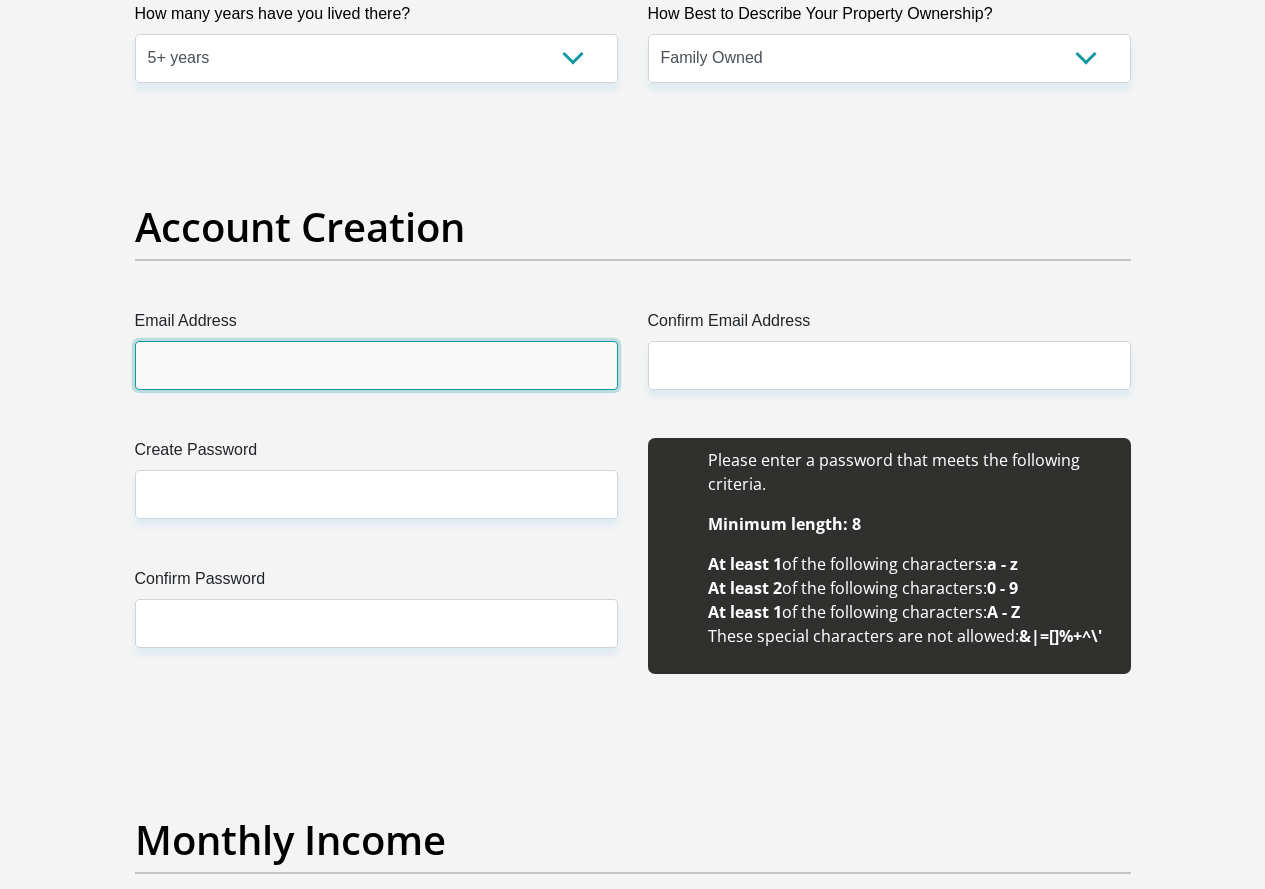 click on "Email Address" at bounding box center [376, 365] 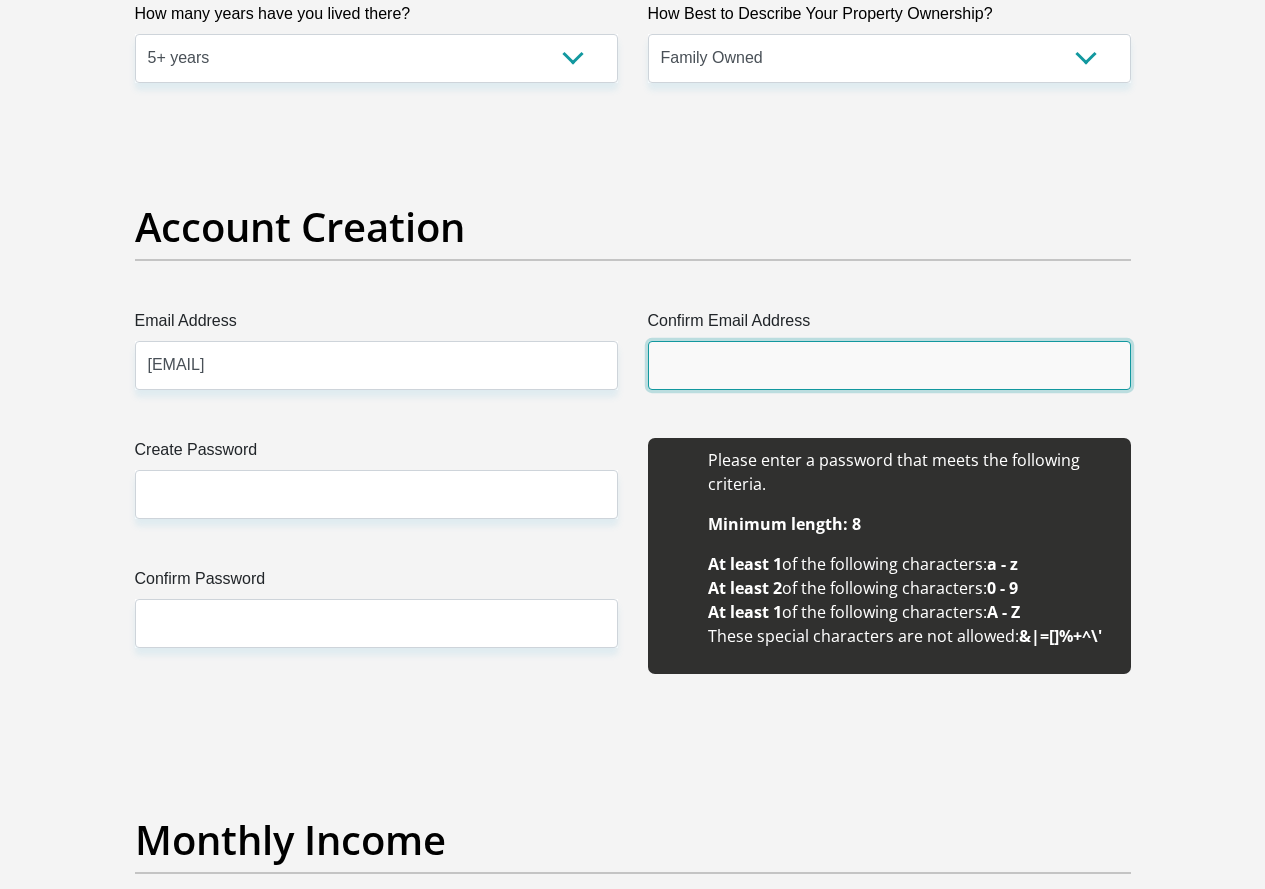 type on "[EMAIL]" 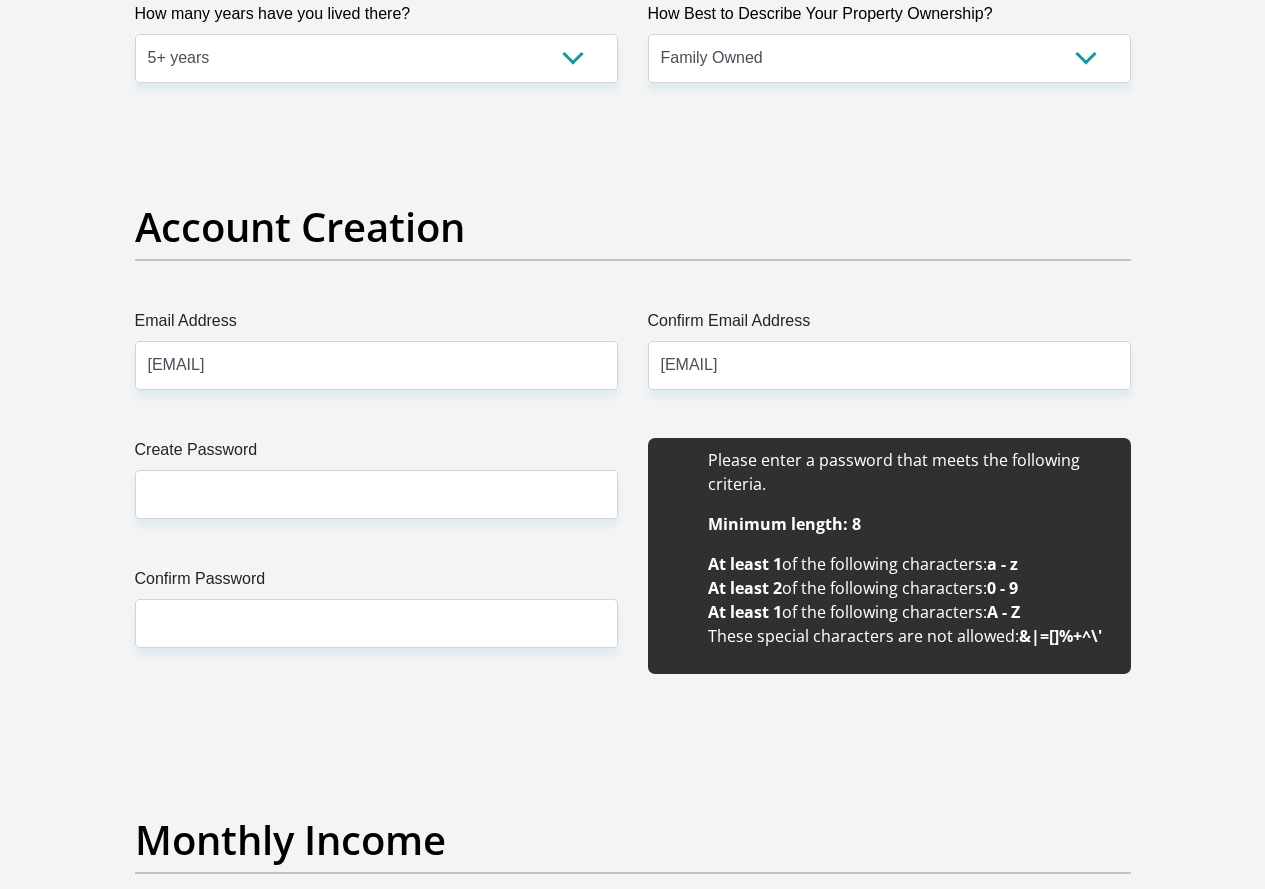 type 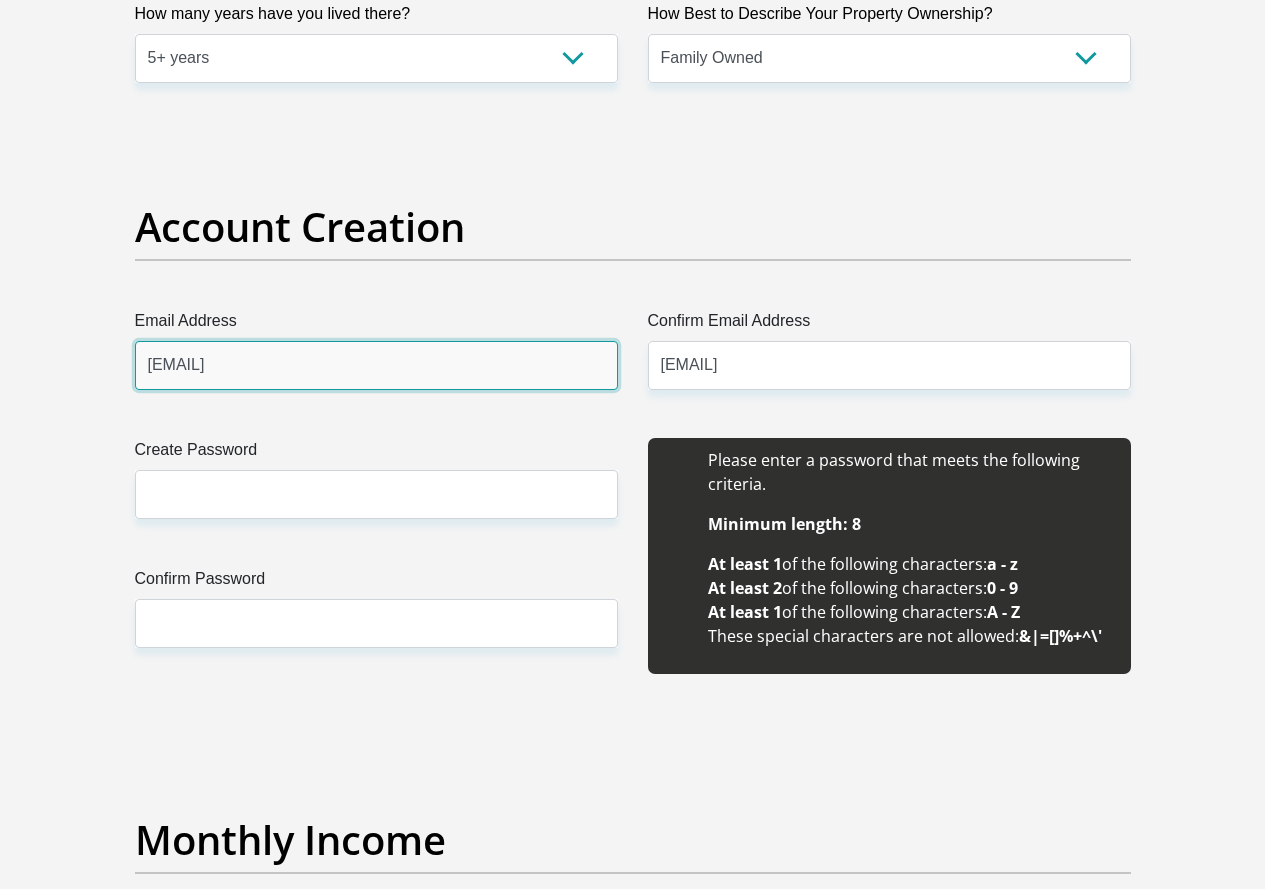 type 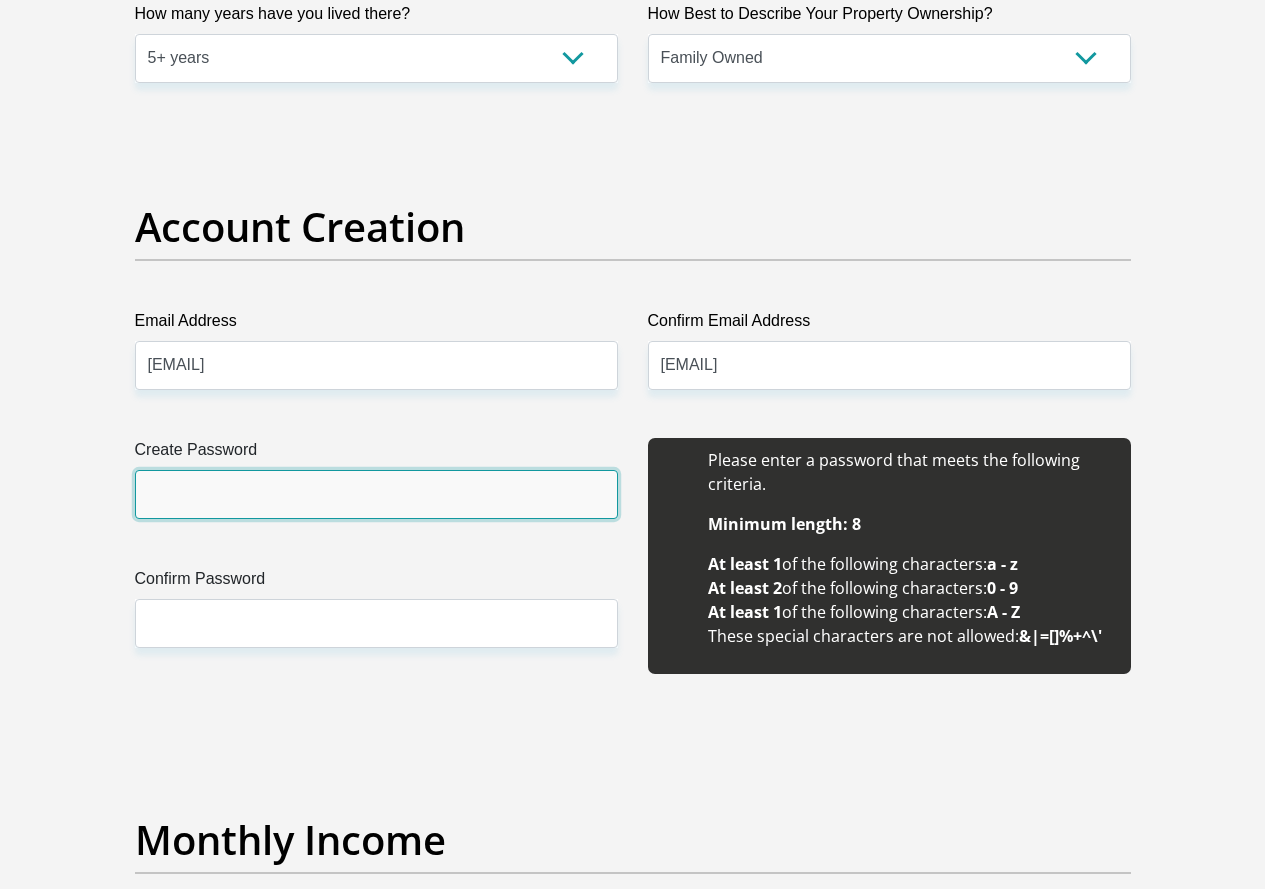 click on "Create Password" at bounding box center (376, 494) 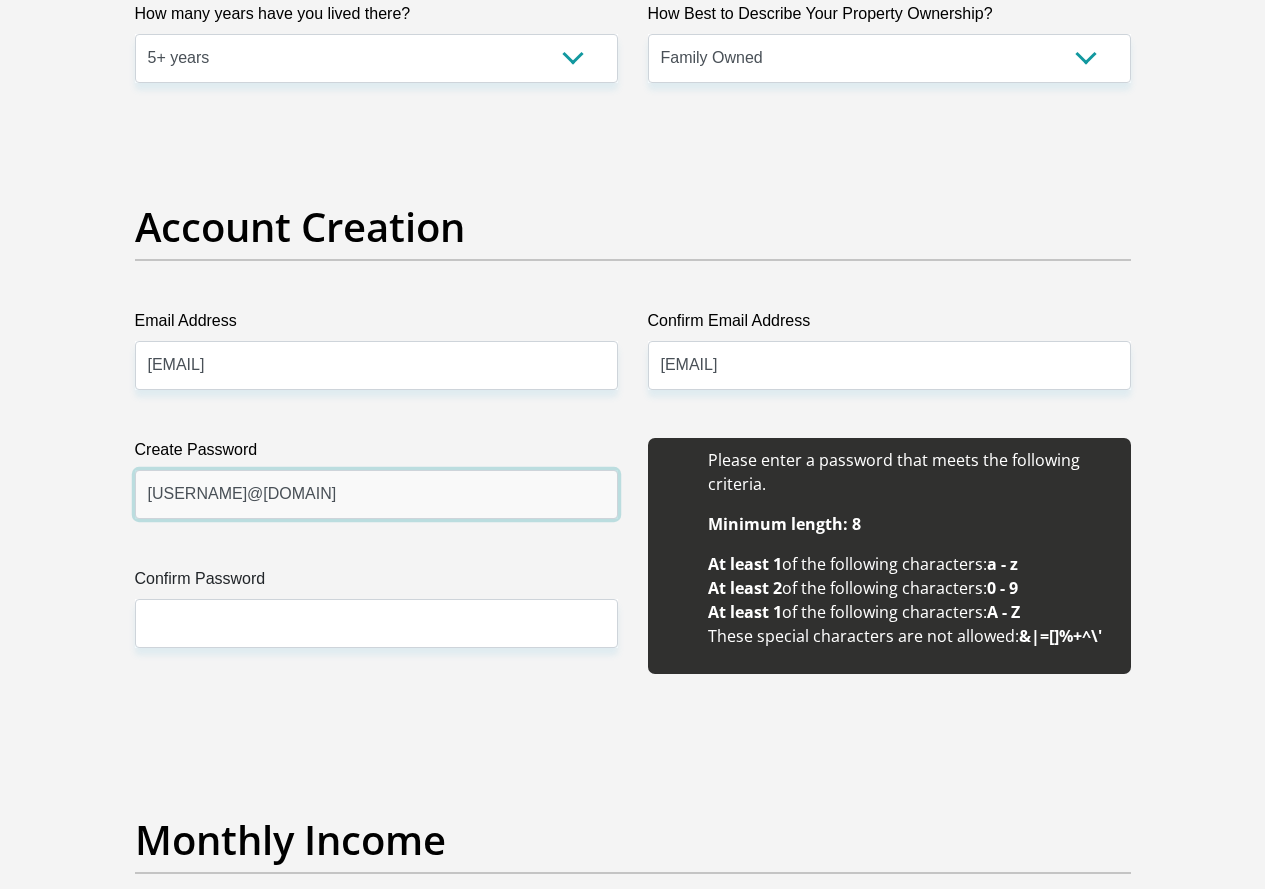 type on "[USERNAME]@[DOMAIN]" 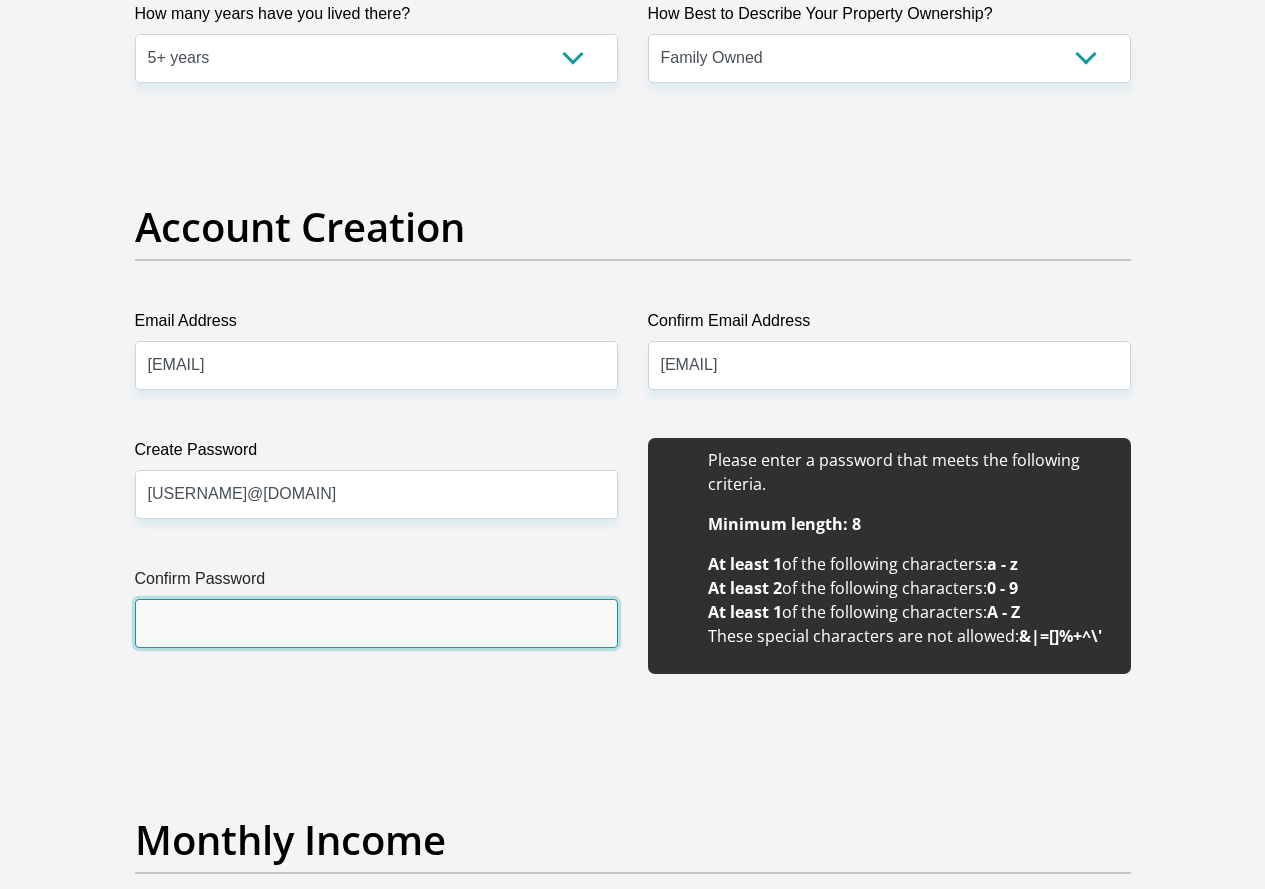 click on "Confirm Password" at bounding box center [376, 623] 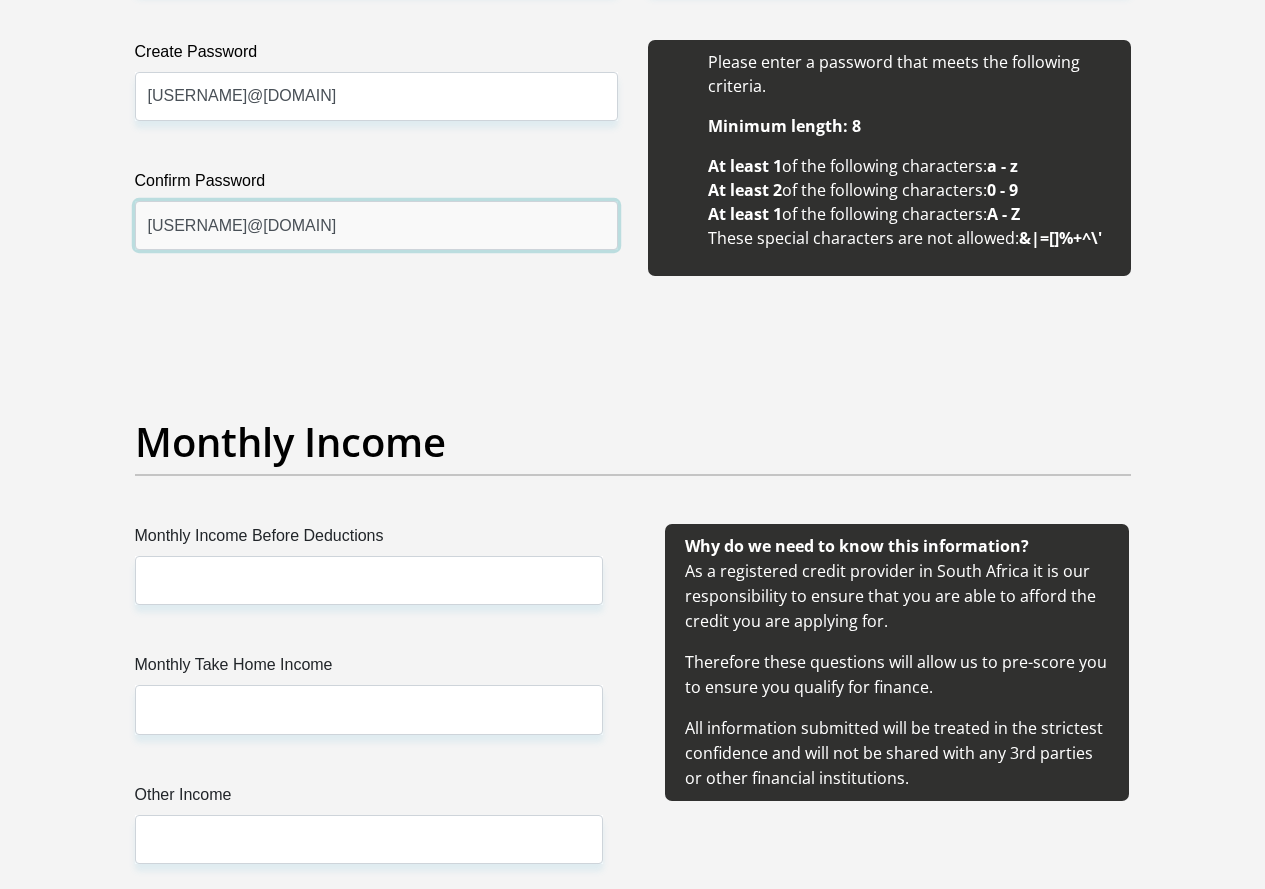 scroll, scrollTop: 1998, scrollLeft: 0, axis: vertical 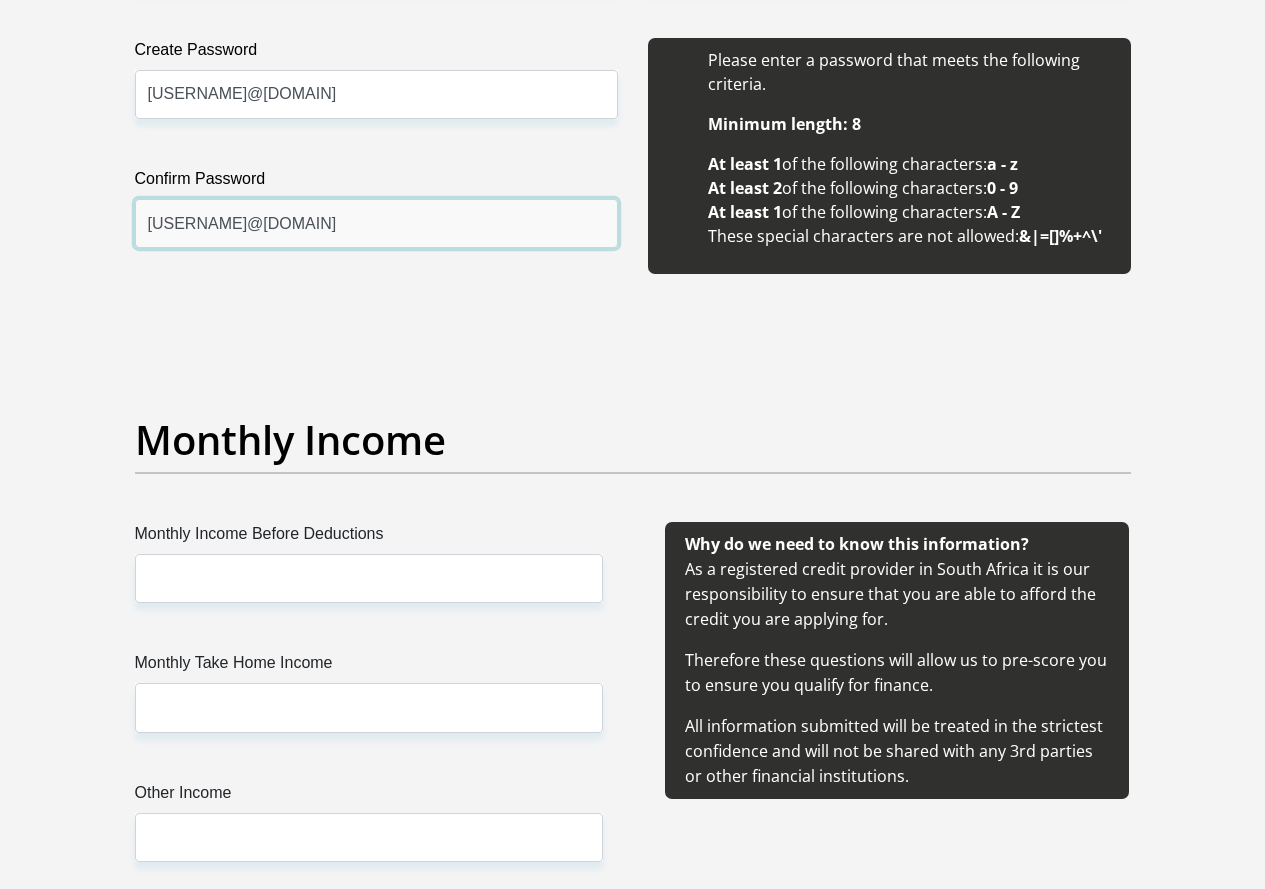 type on "[USERNAME]@[DOMAIN]" 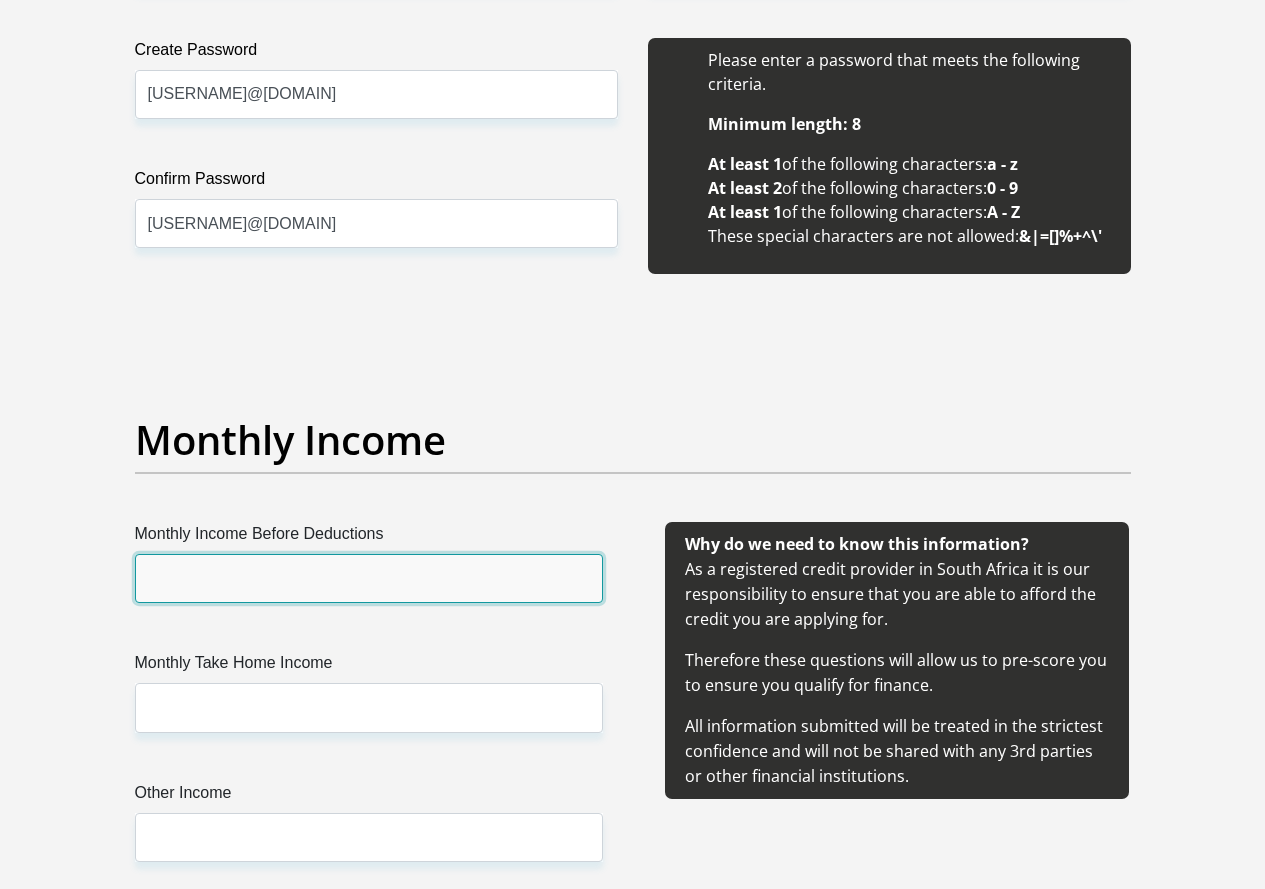 click on "Monthly Income Before Deductions" at bounding box center [369, 578] 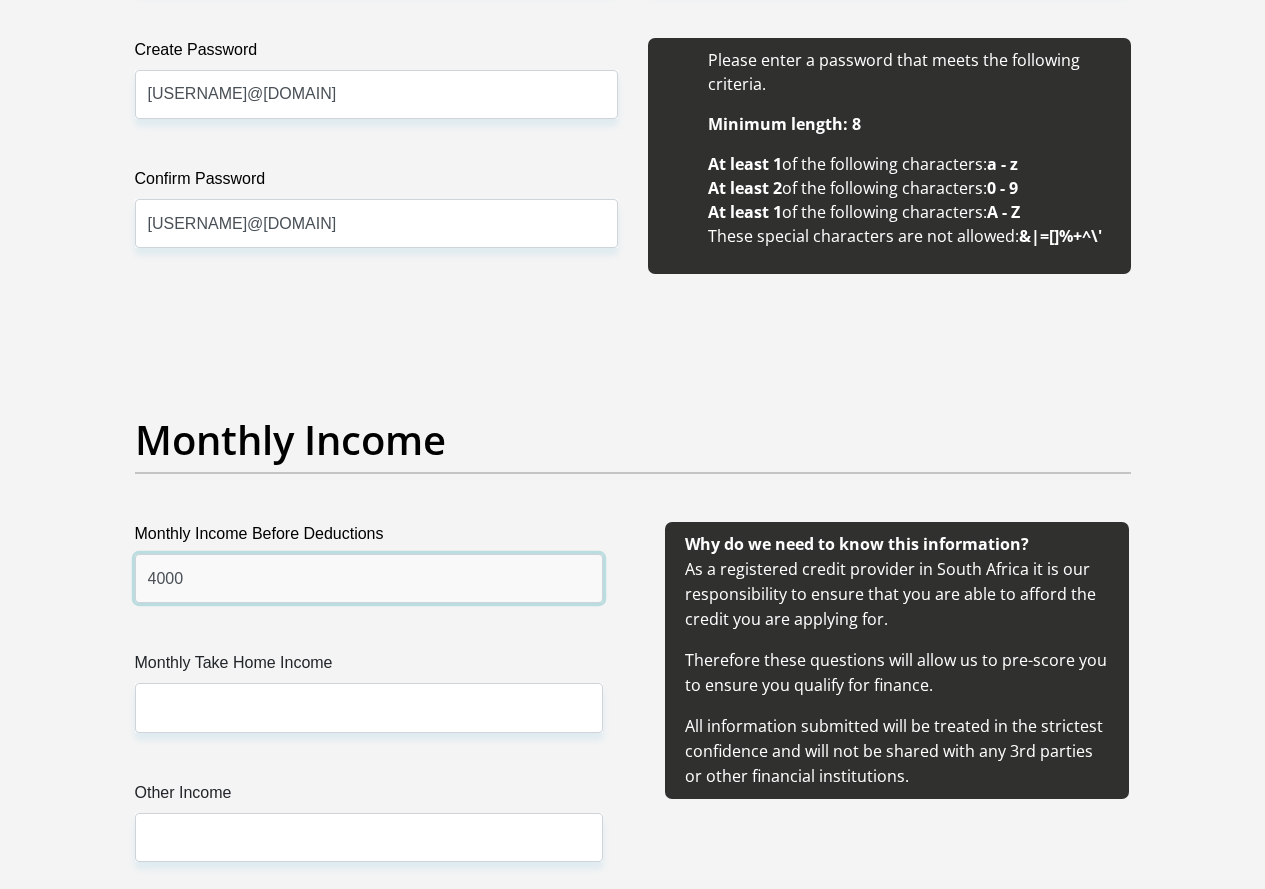 type on "4000" 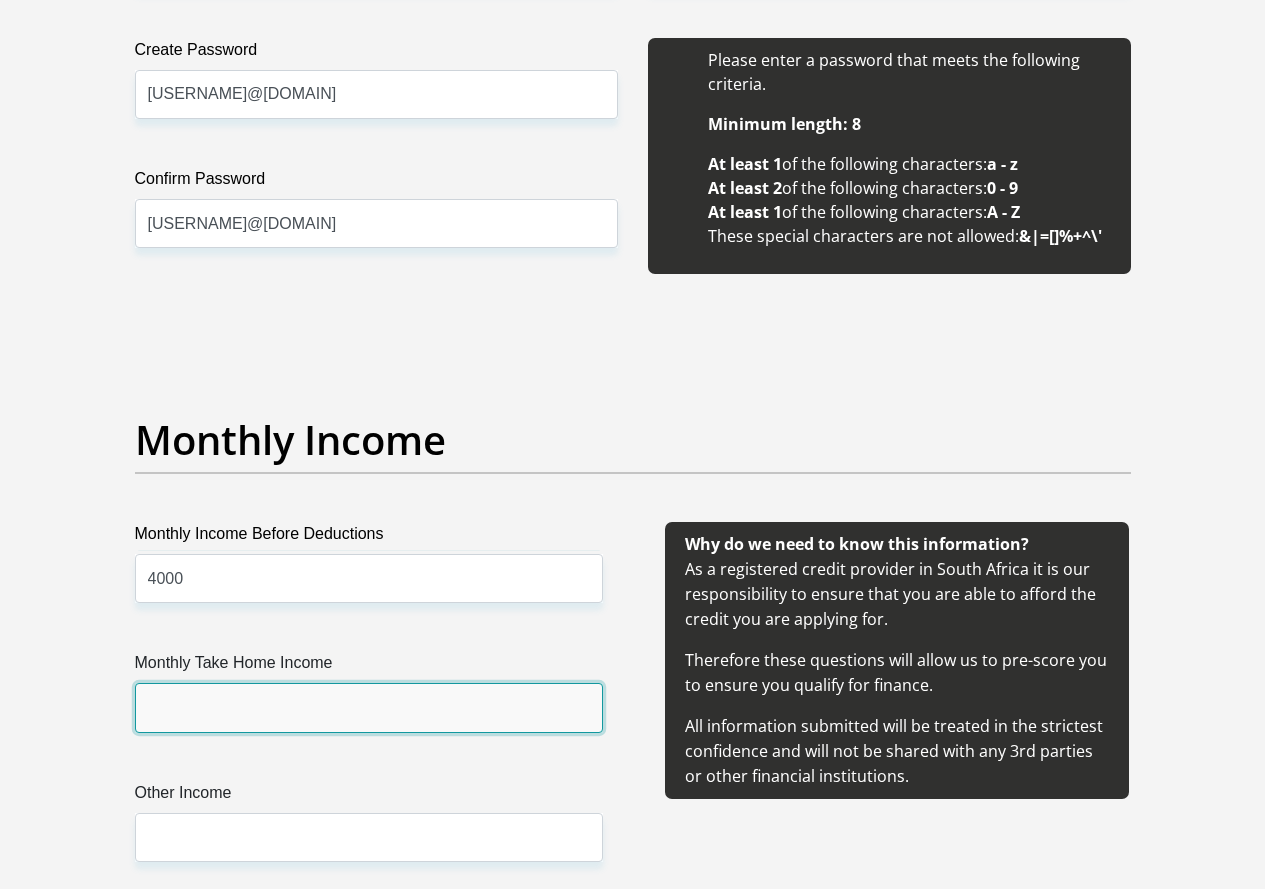 click on "Monthly Take Home Income" at bounding box center [369, 707] 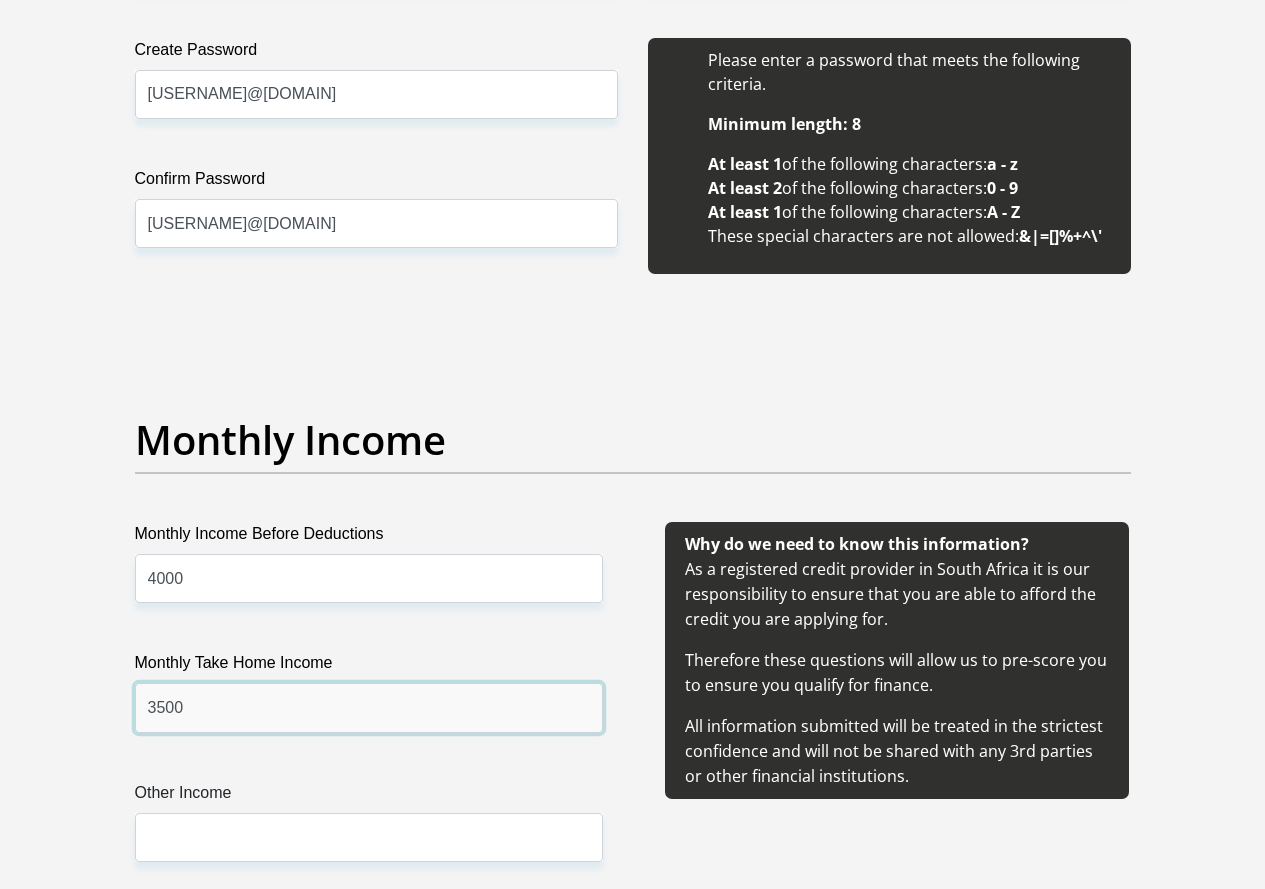 type on "3500" 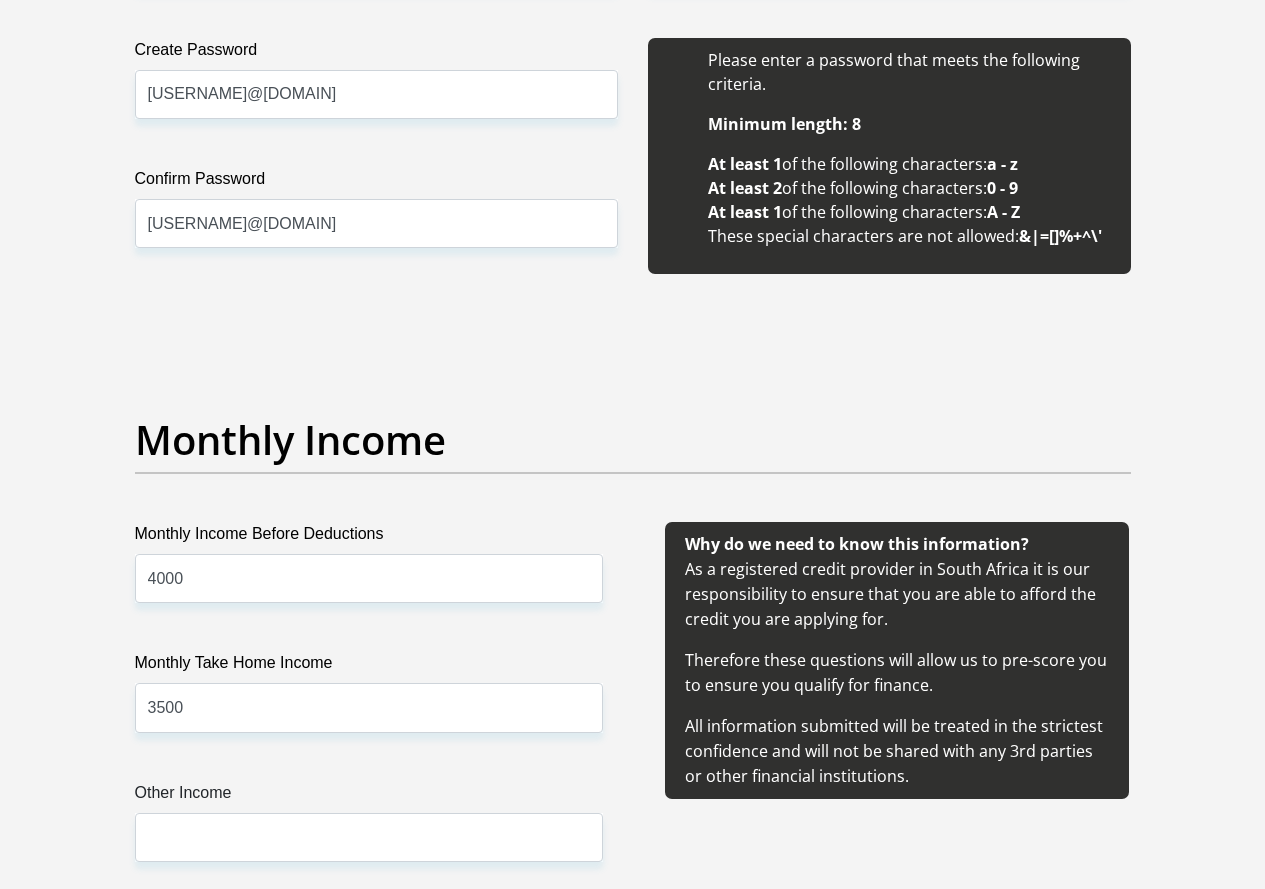 click on "Monthly Income Before Deductions
[NUMBER]
Monthly Take Home Income
[NUMBER]
Other Income" at bounding box center [369, 716] 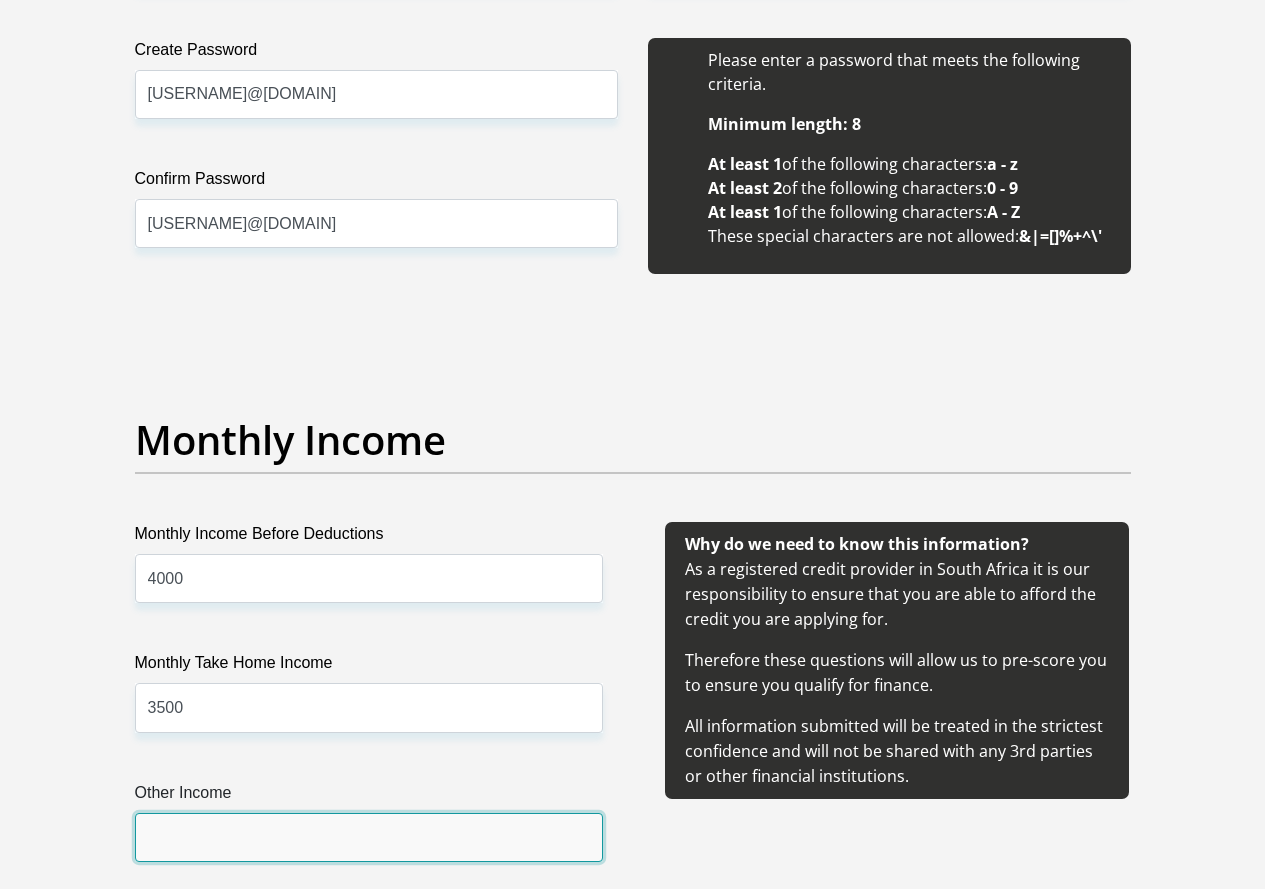 click on "Other Income" at bounding box center [369, 837] 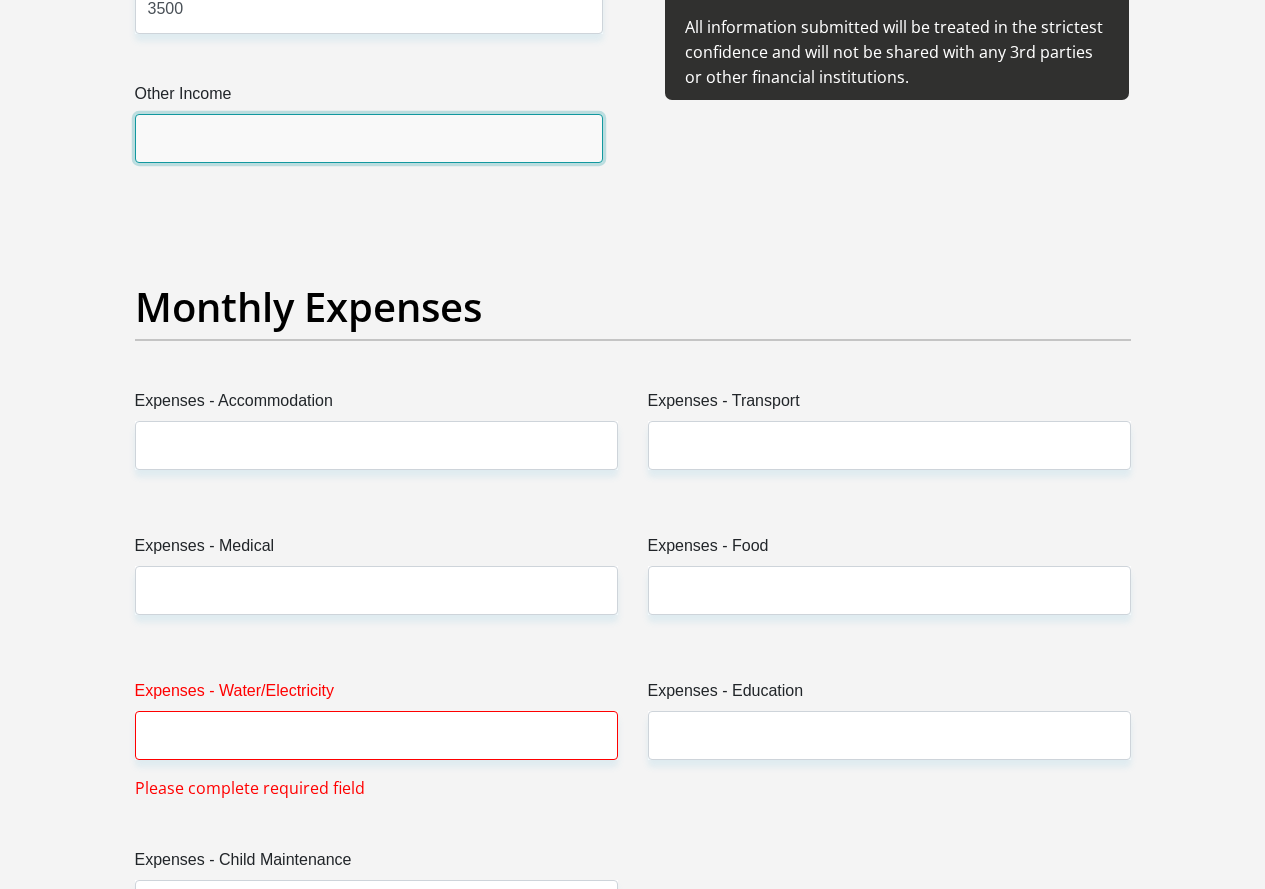 scroll, scrollTop: 2698, scrollLeft: 0, axis: vertical 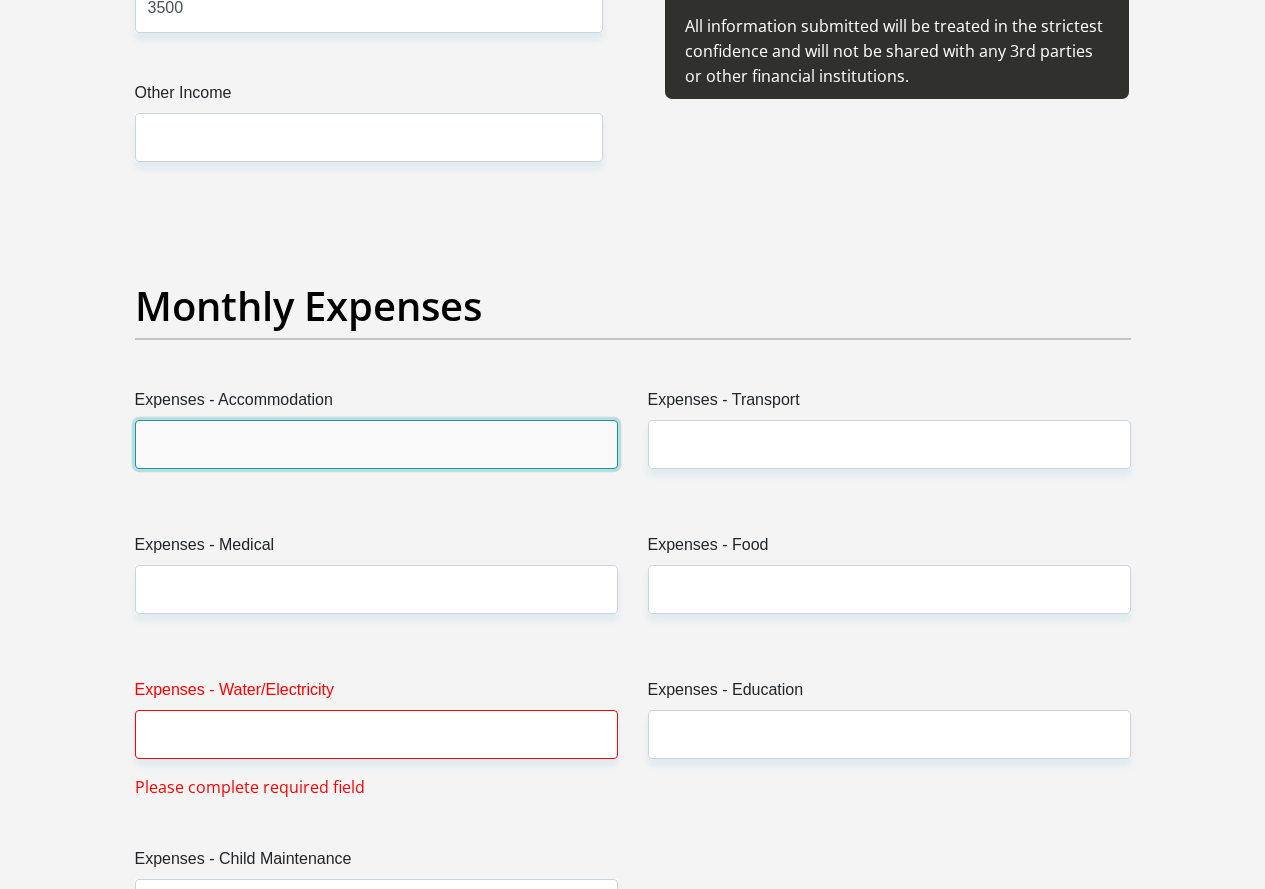 click on "Expenses - Accommodation" at bounding box center [376, 444] 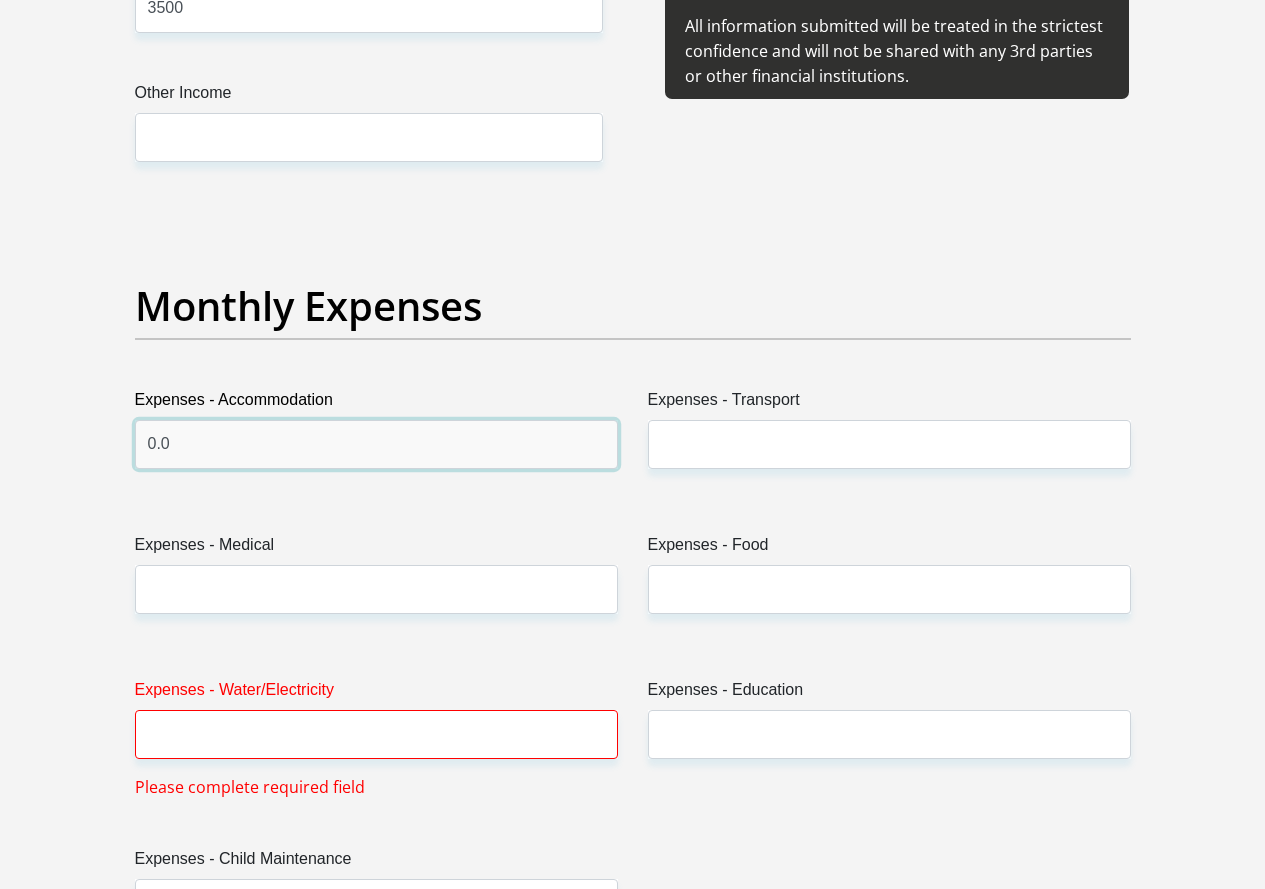type on "0.0" 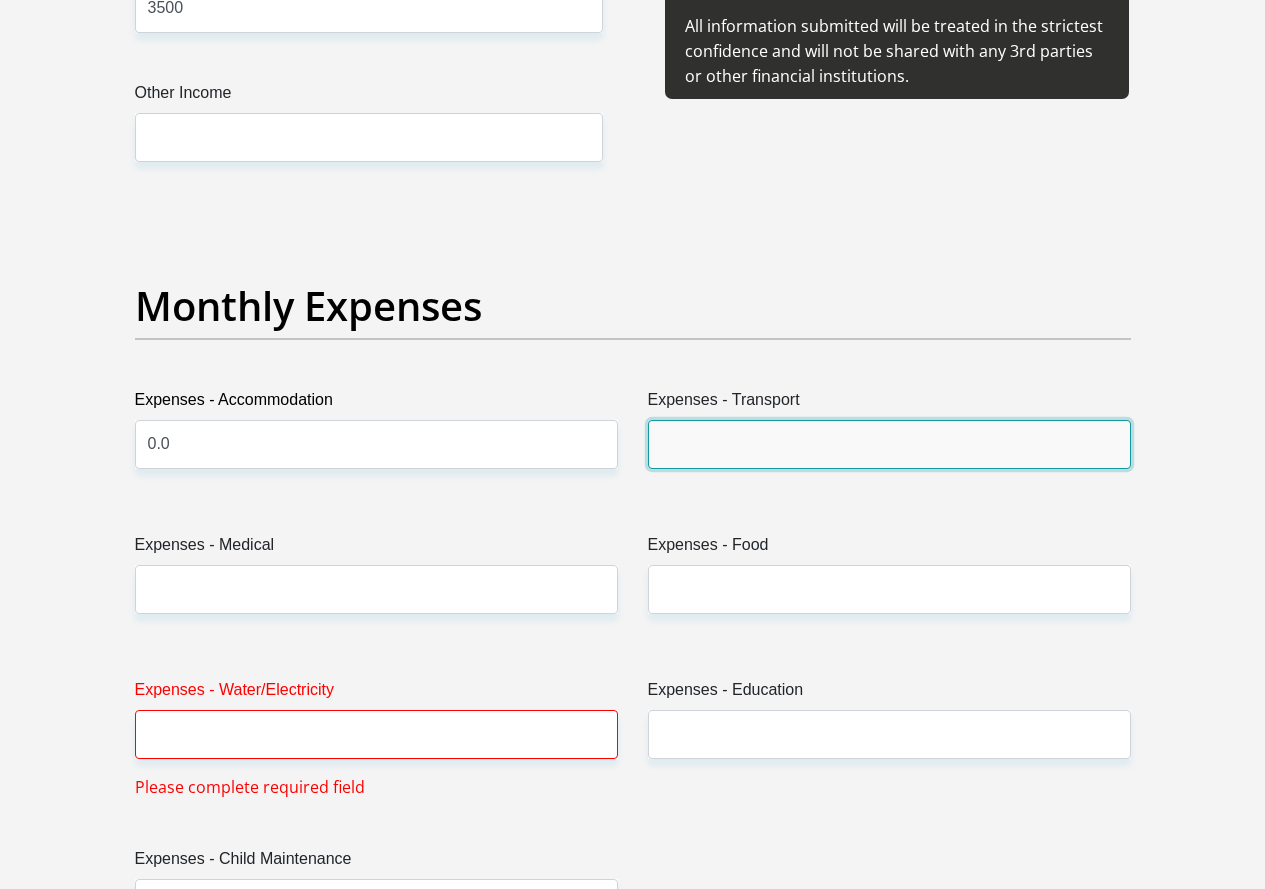 click on "Expenses - Transport" at bounding box center [889, 444] 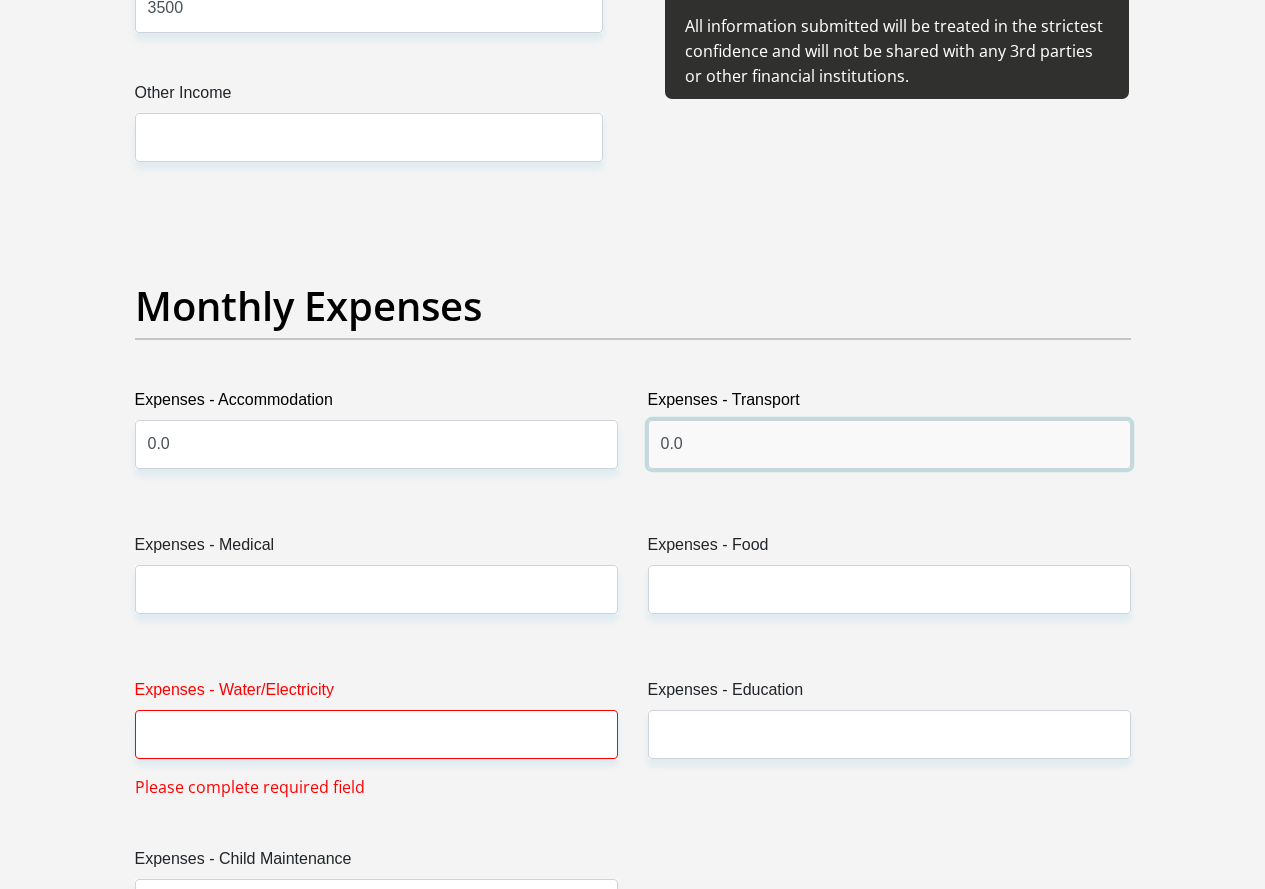 type on "0.0" 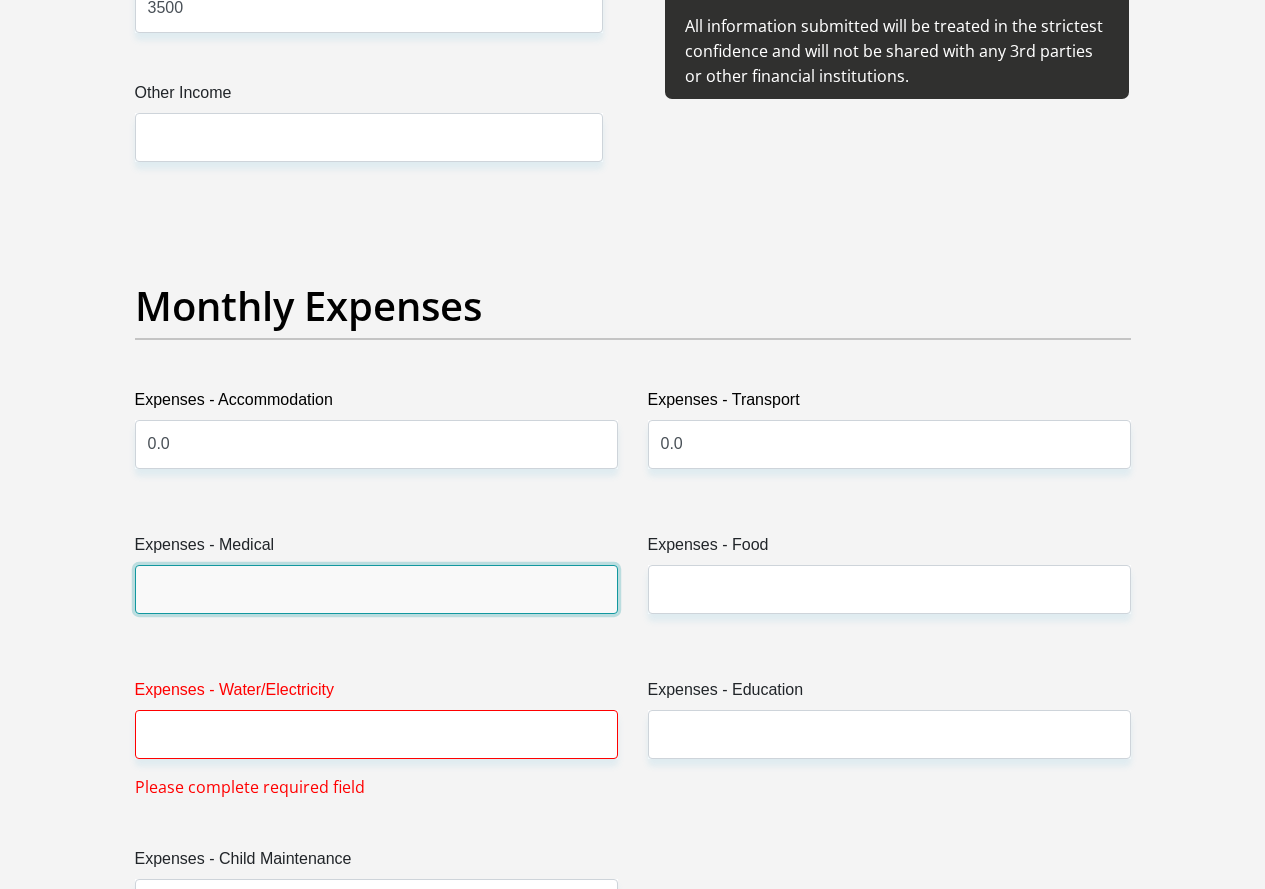 click on "Expenses - Medical" at bounding box center (376, 589) 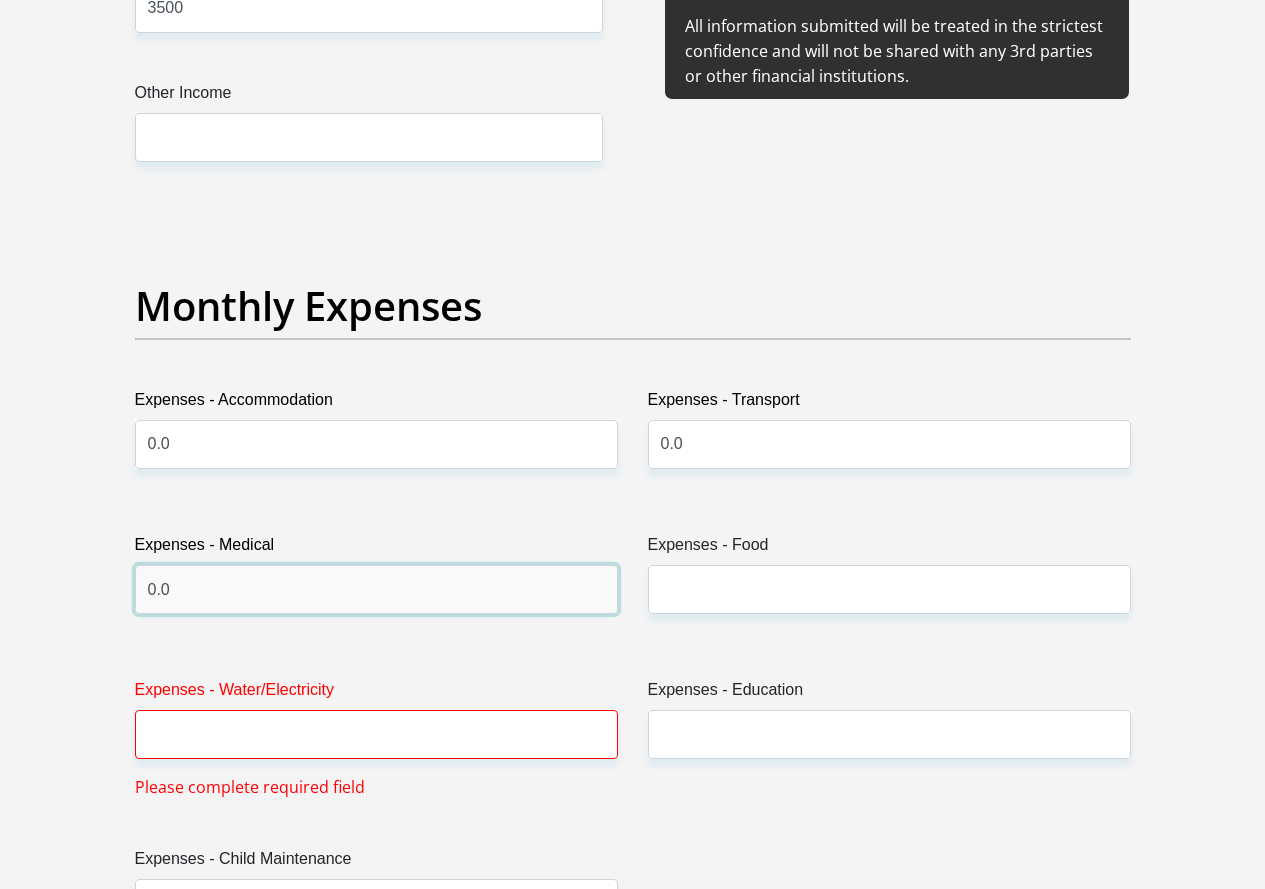 type on "0.0" 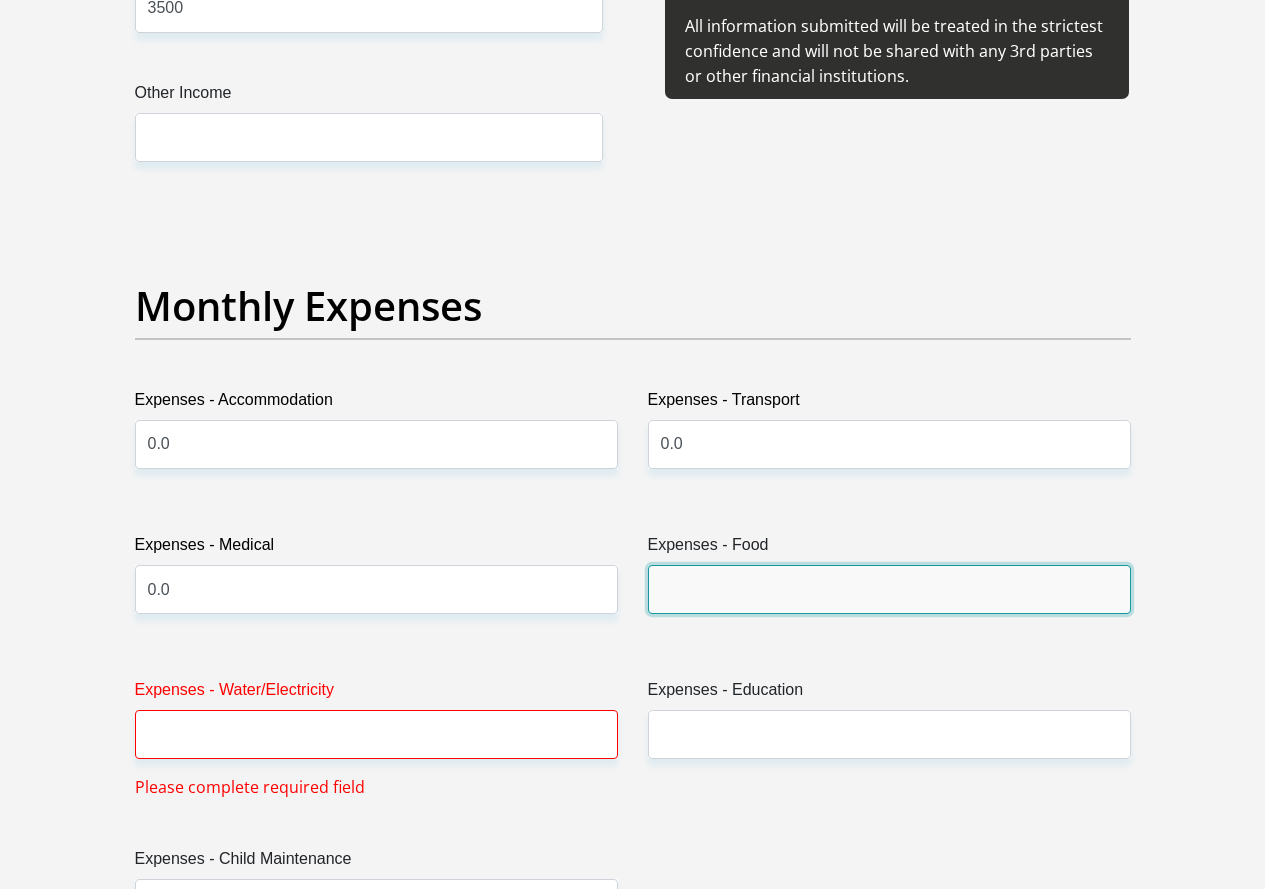click on "Expenses - Food" at bounding box center [889, 589] 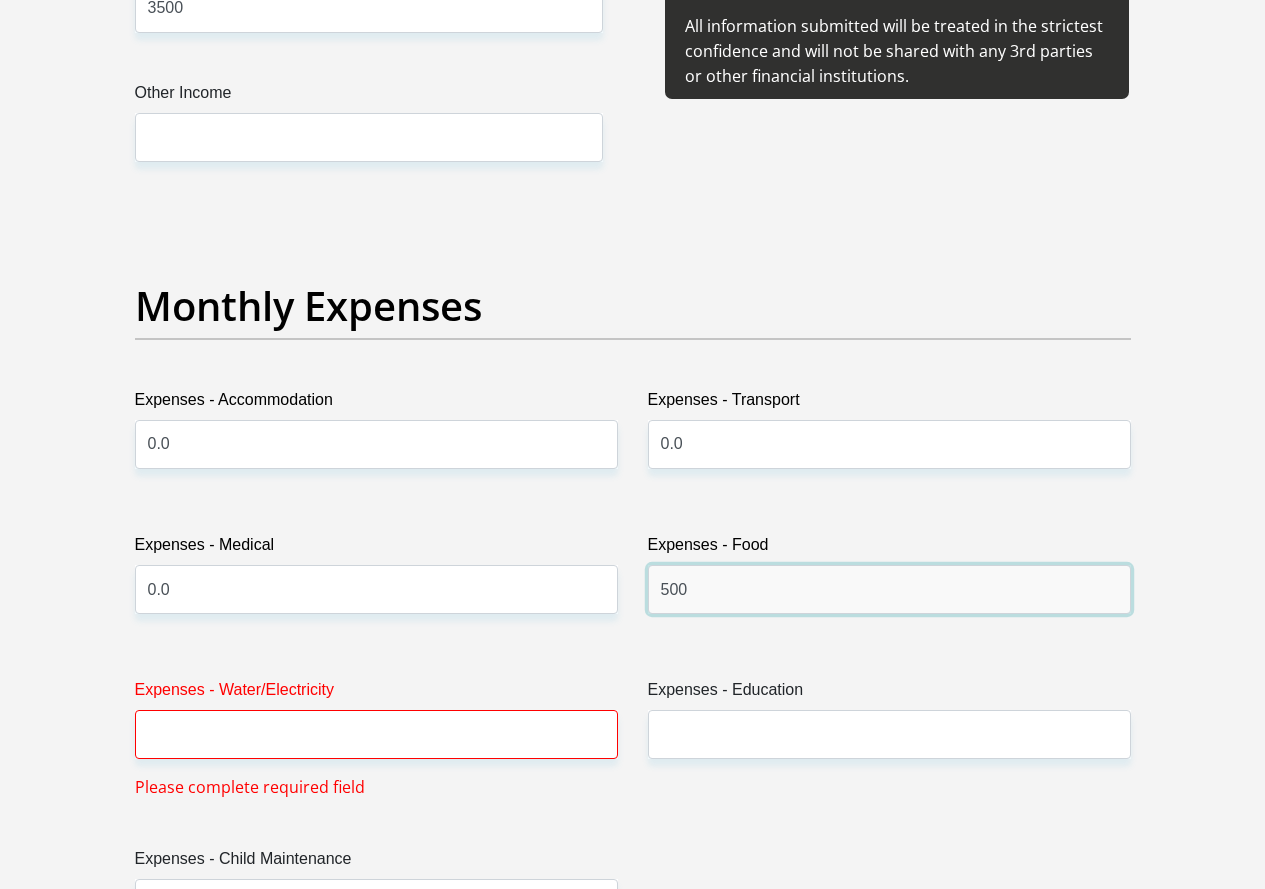type on "500" 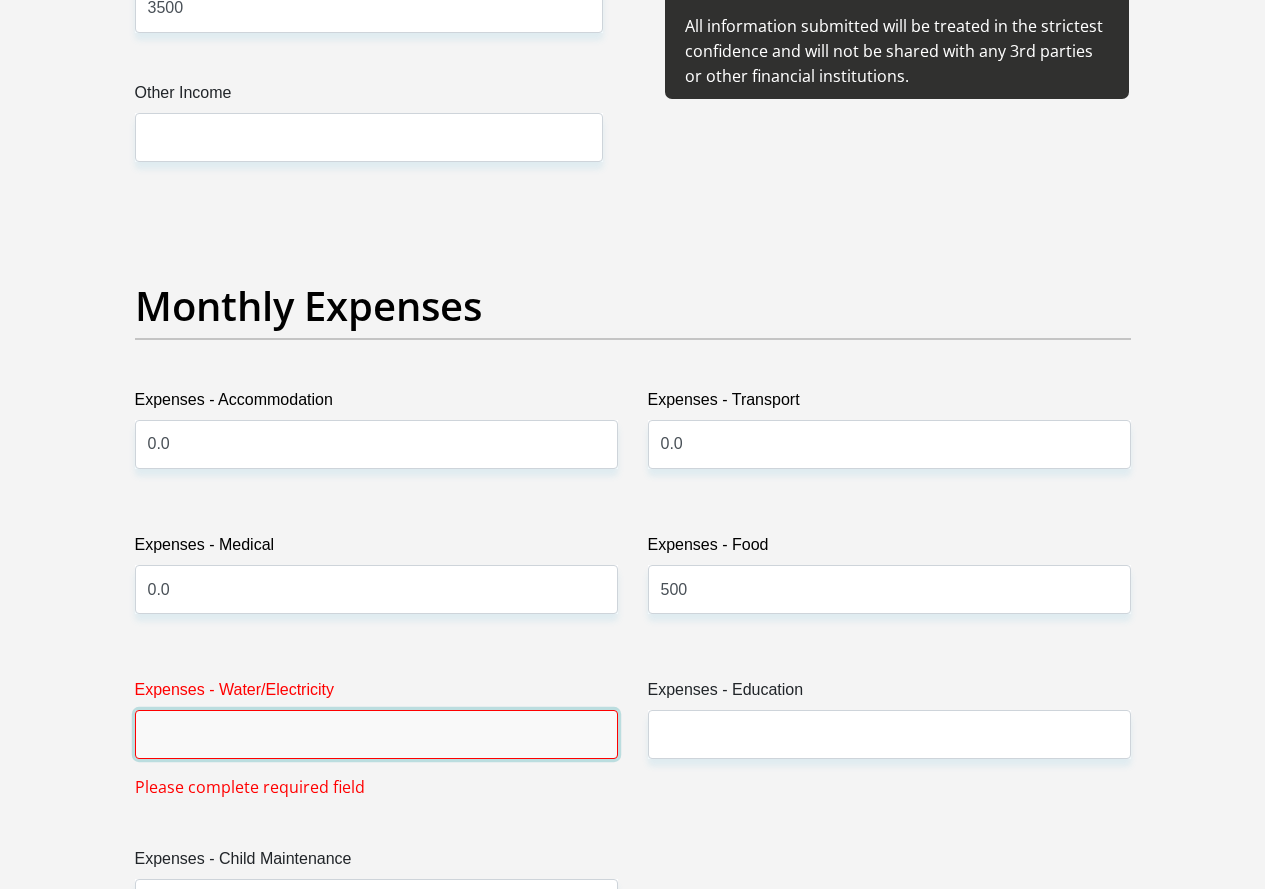 click on "Expenses - Water/Electricity" at bounding box center (376, 734) 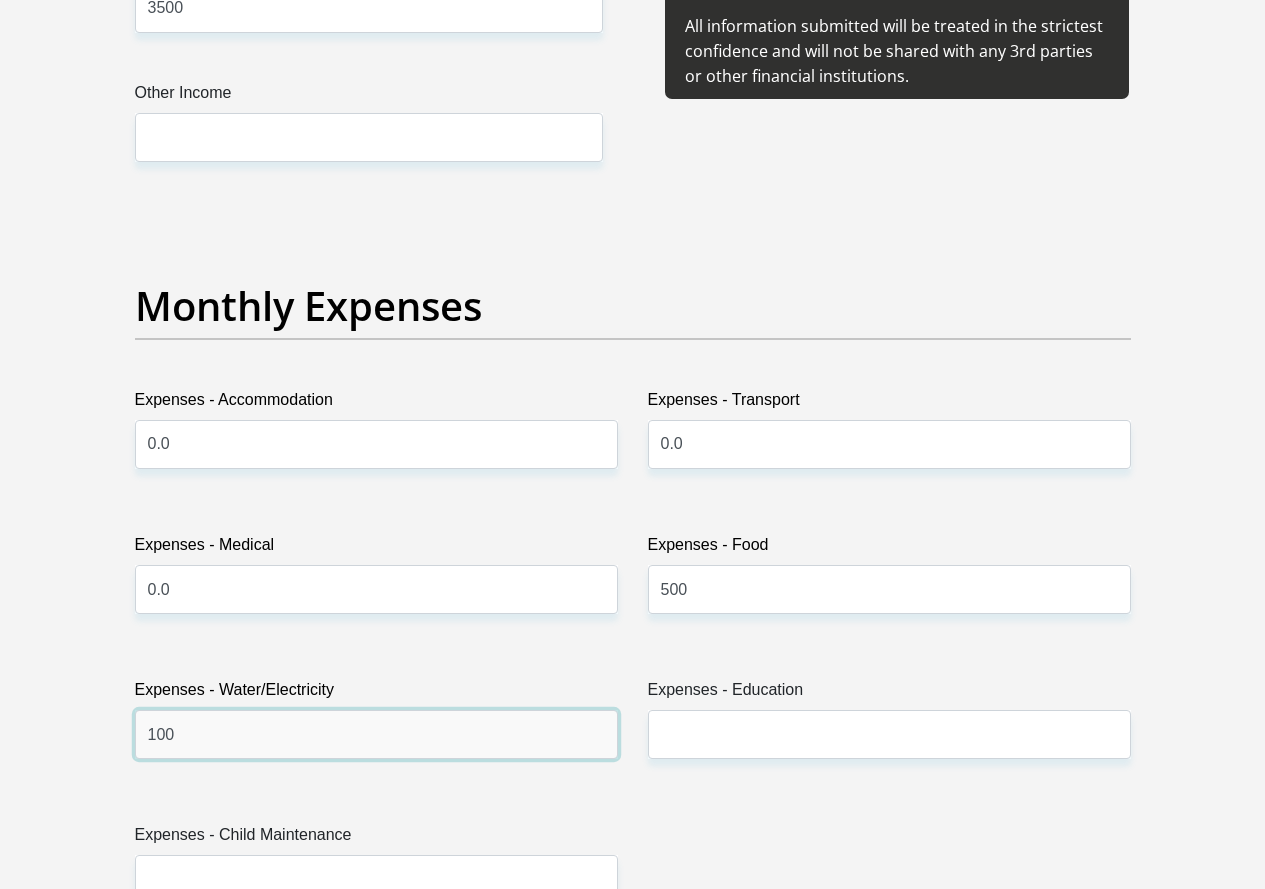 type on "100" 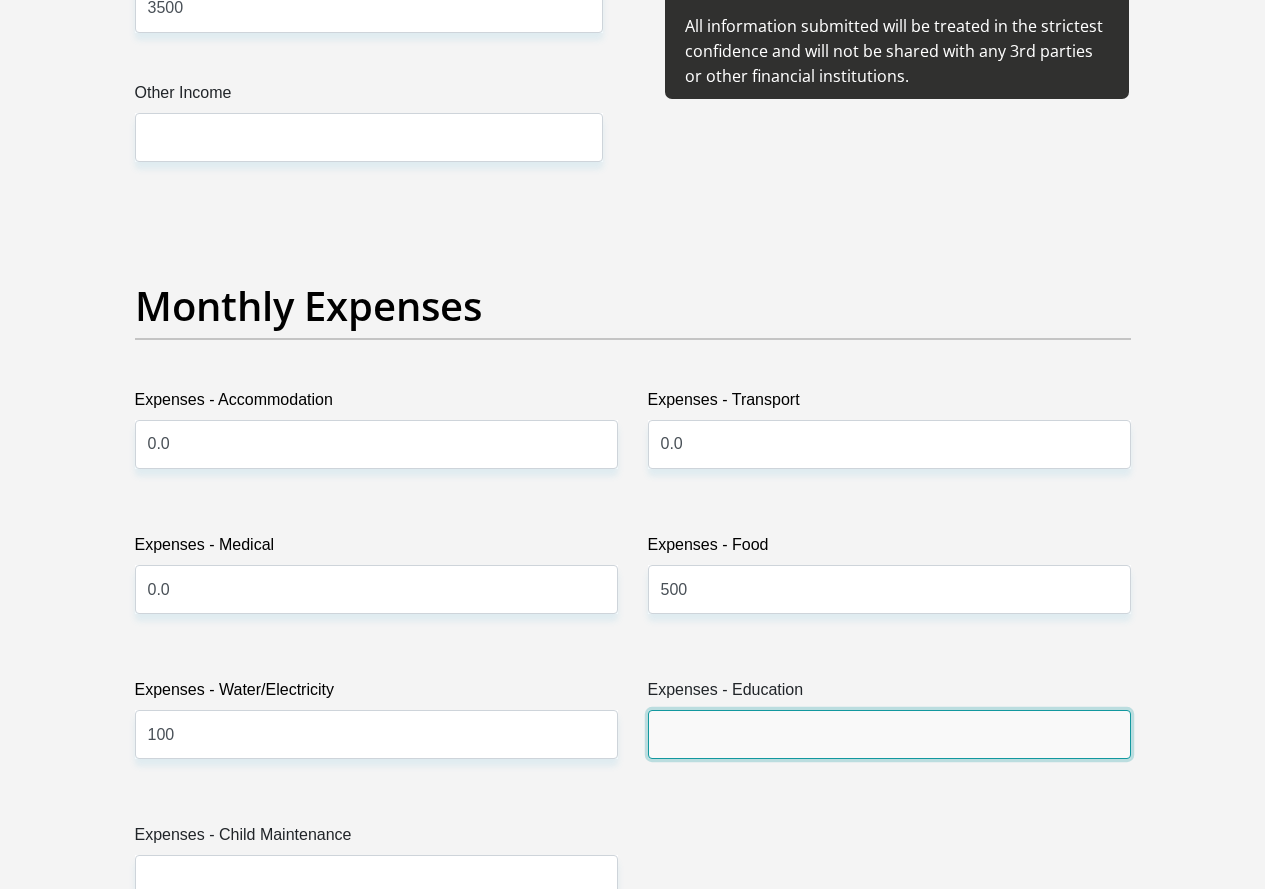 click on "Expenses - Education" at bounding box center (889, 734) 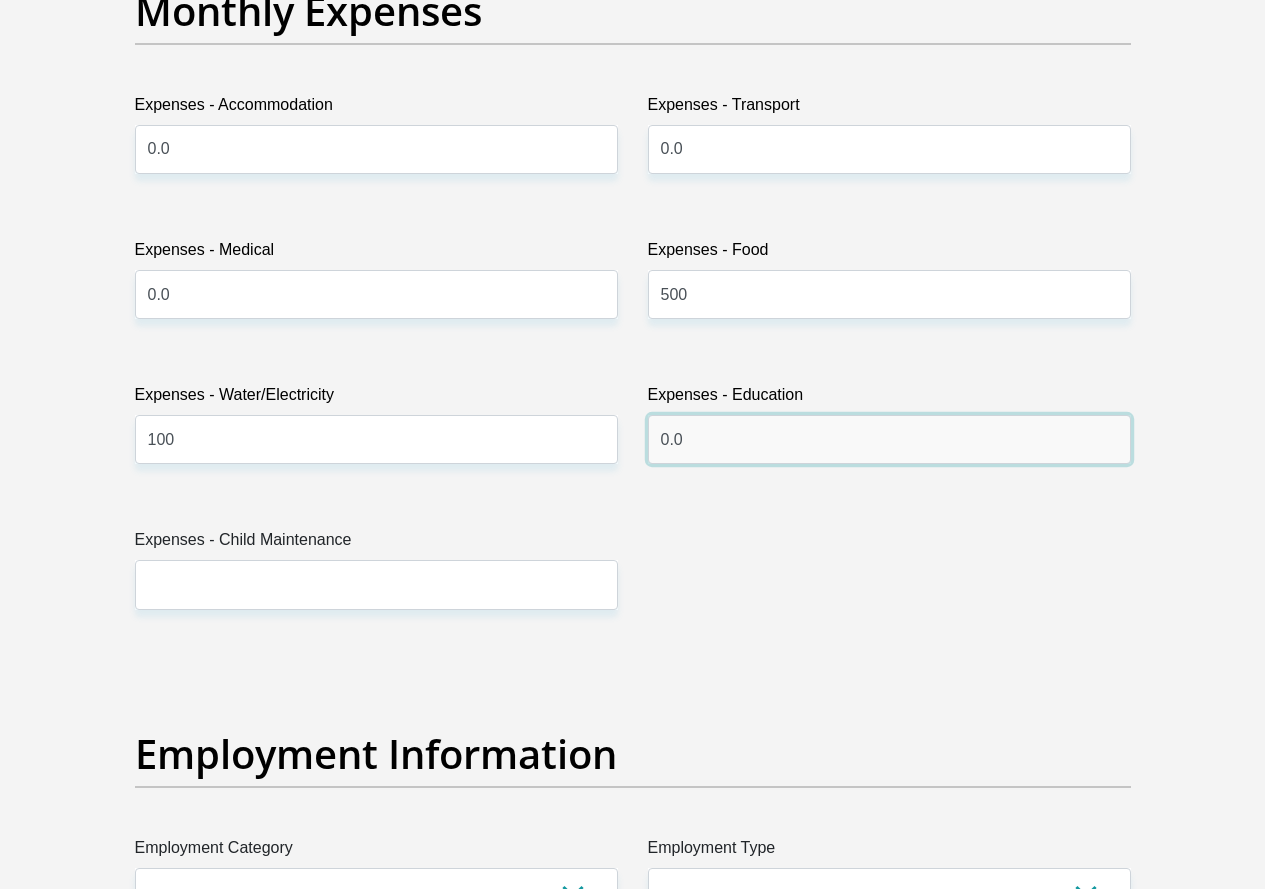 scroll, scrollTop: 2997, scrollLeft: 0, axis: vertical 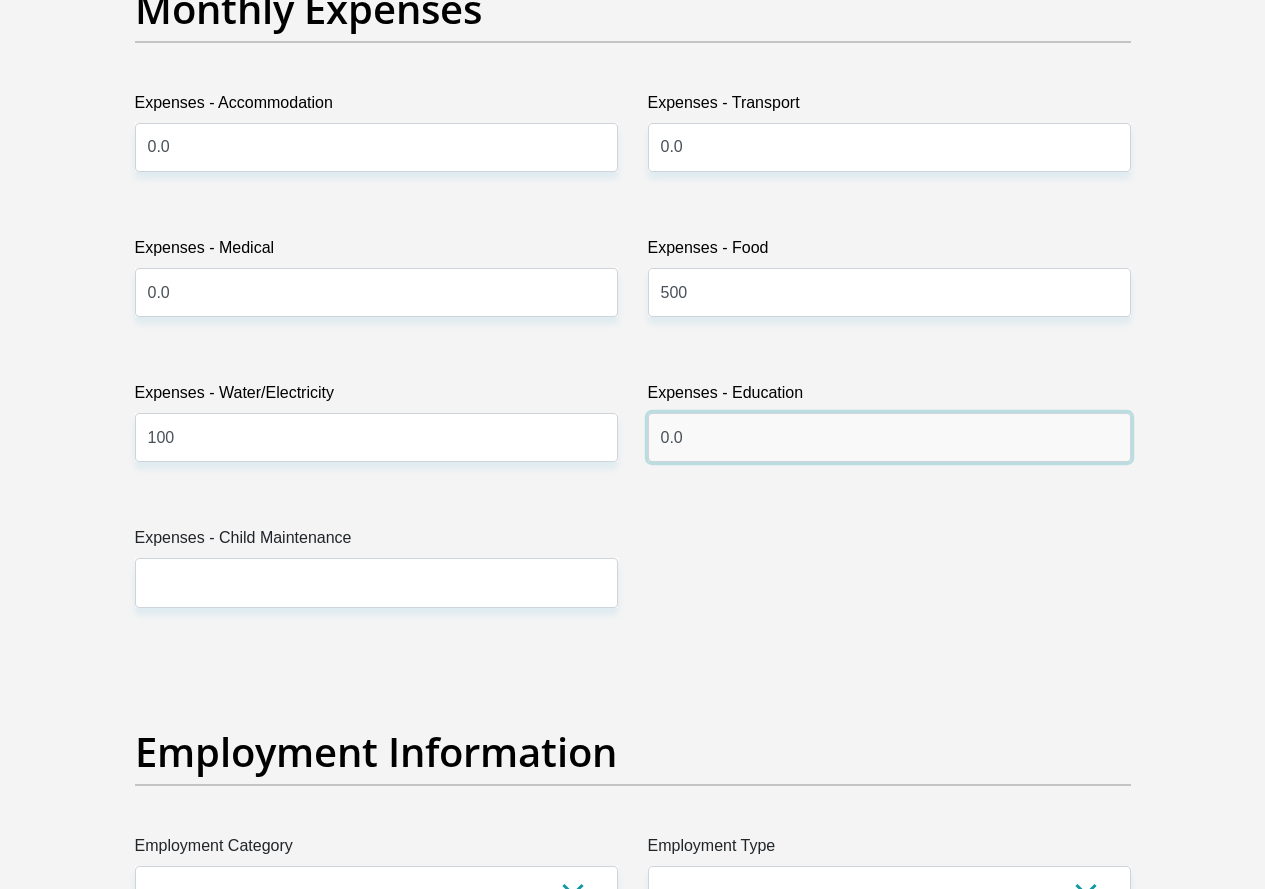 type on "0.0" 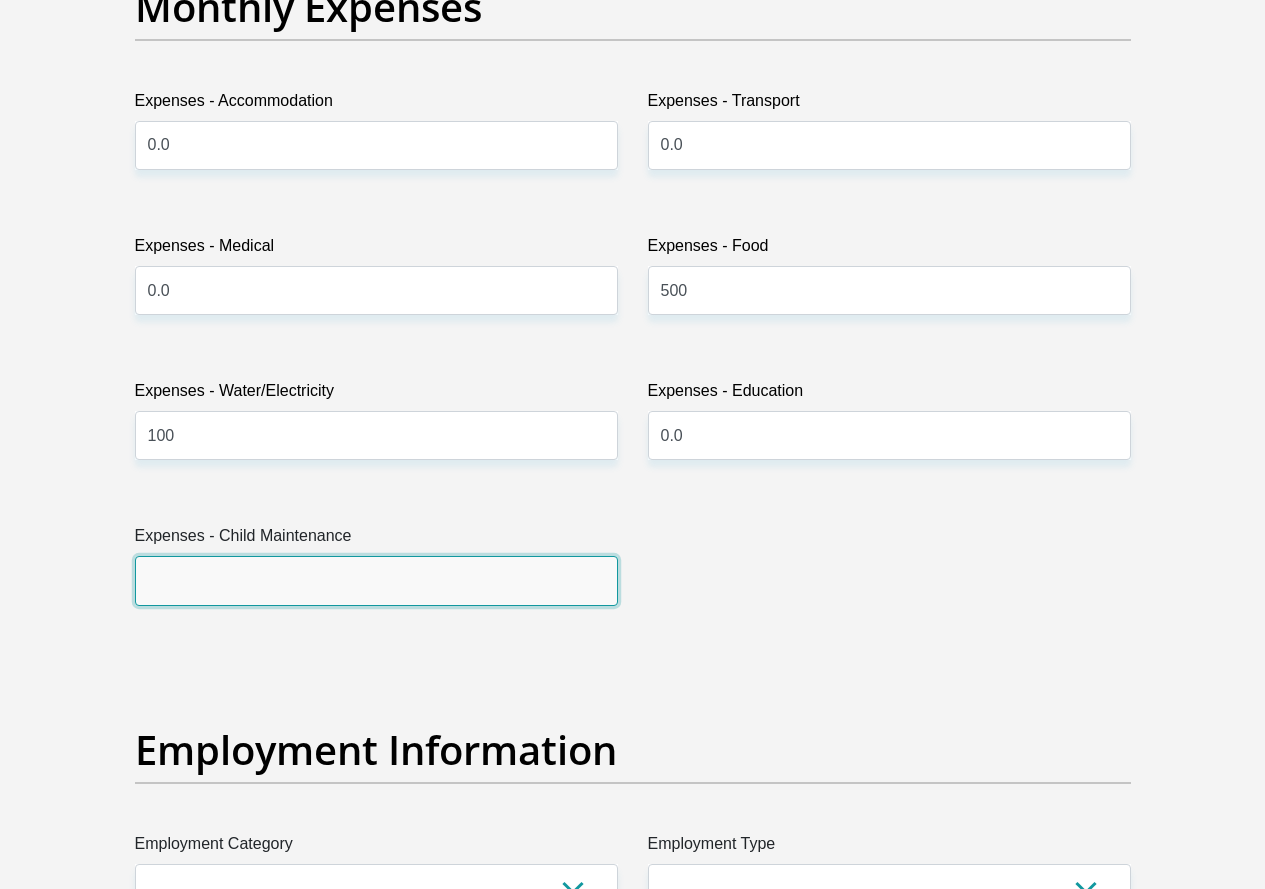 click on "Expenses - Child Maintenance" at bounding box center (376, 580) 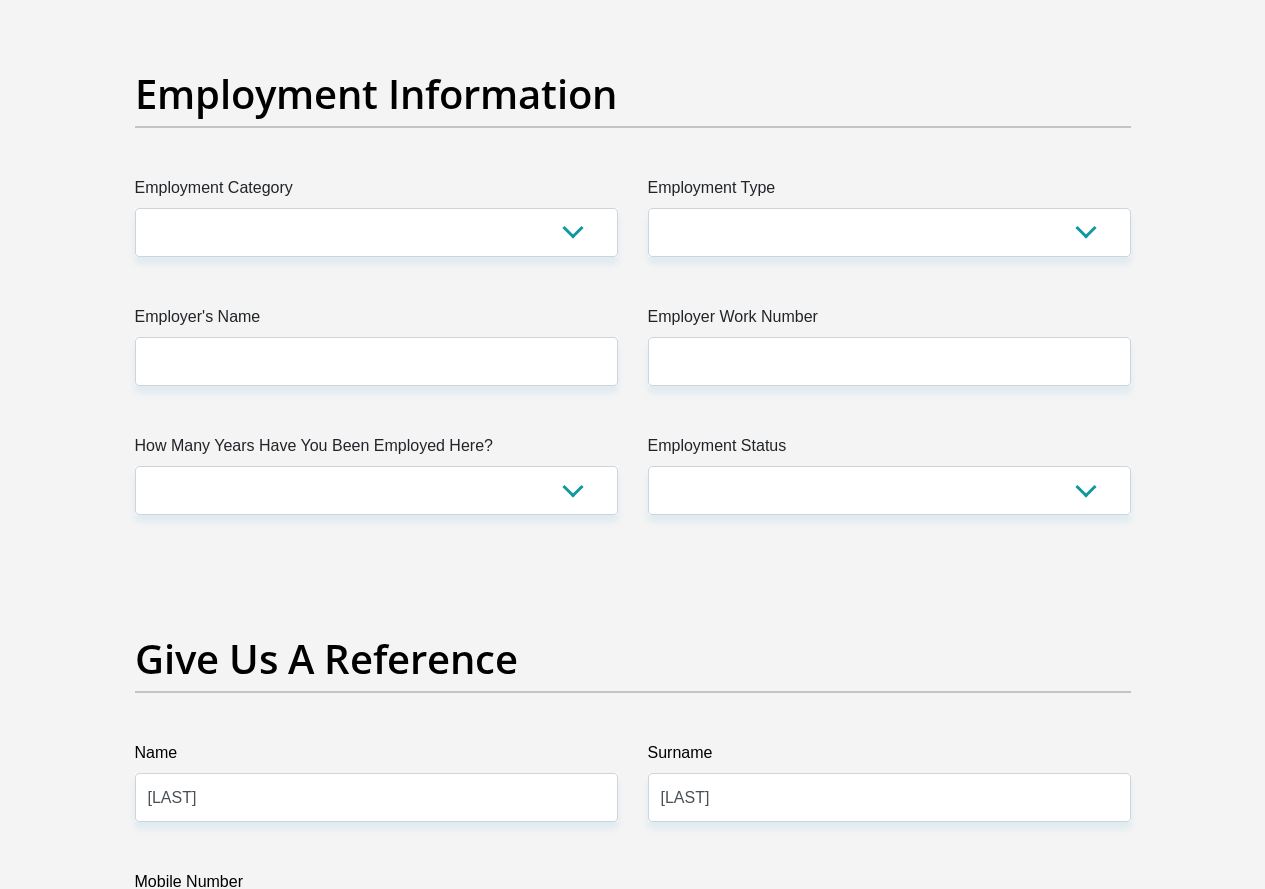 scroll, scrollTop: 3639, scrollLeft: 0, axis: vertical 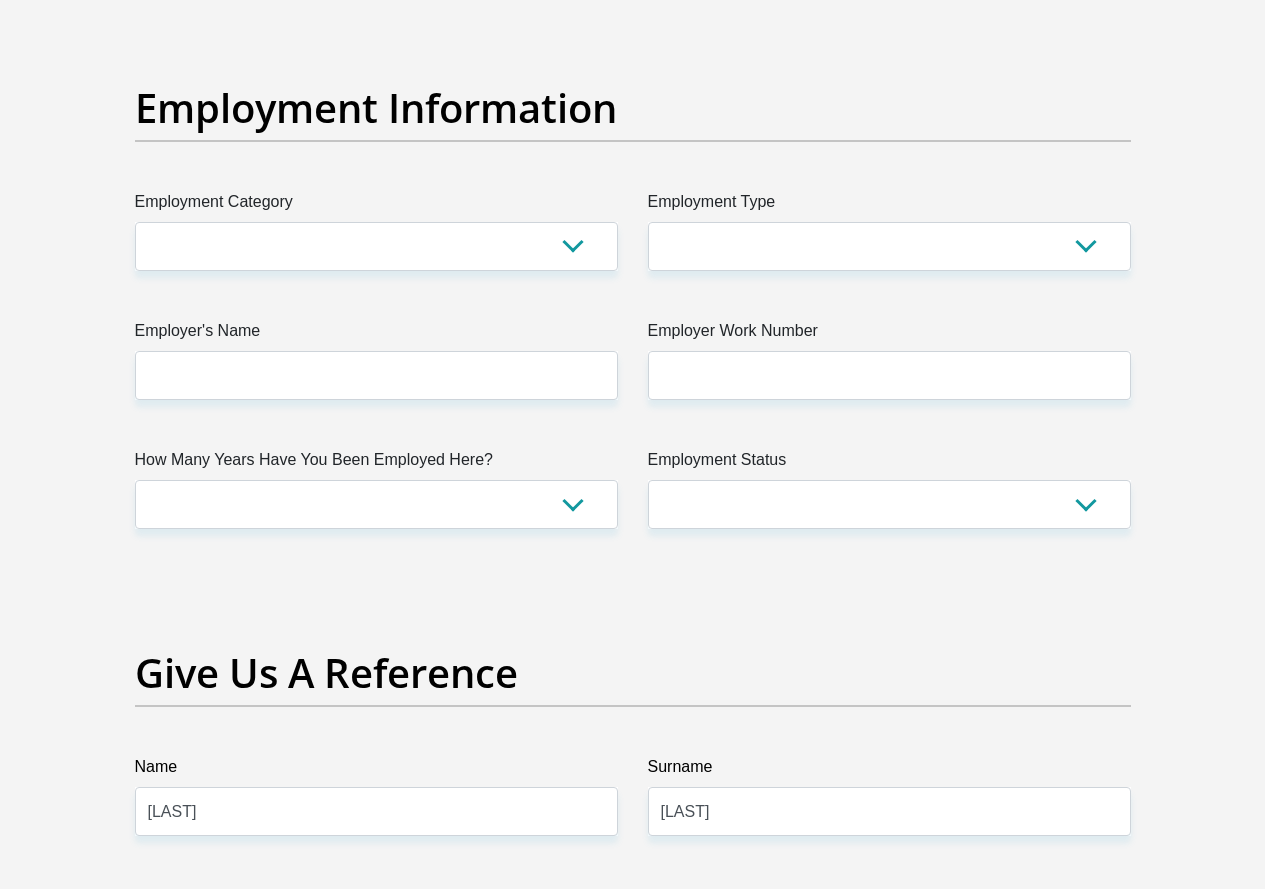 type on "0.0" 